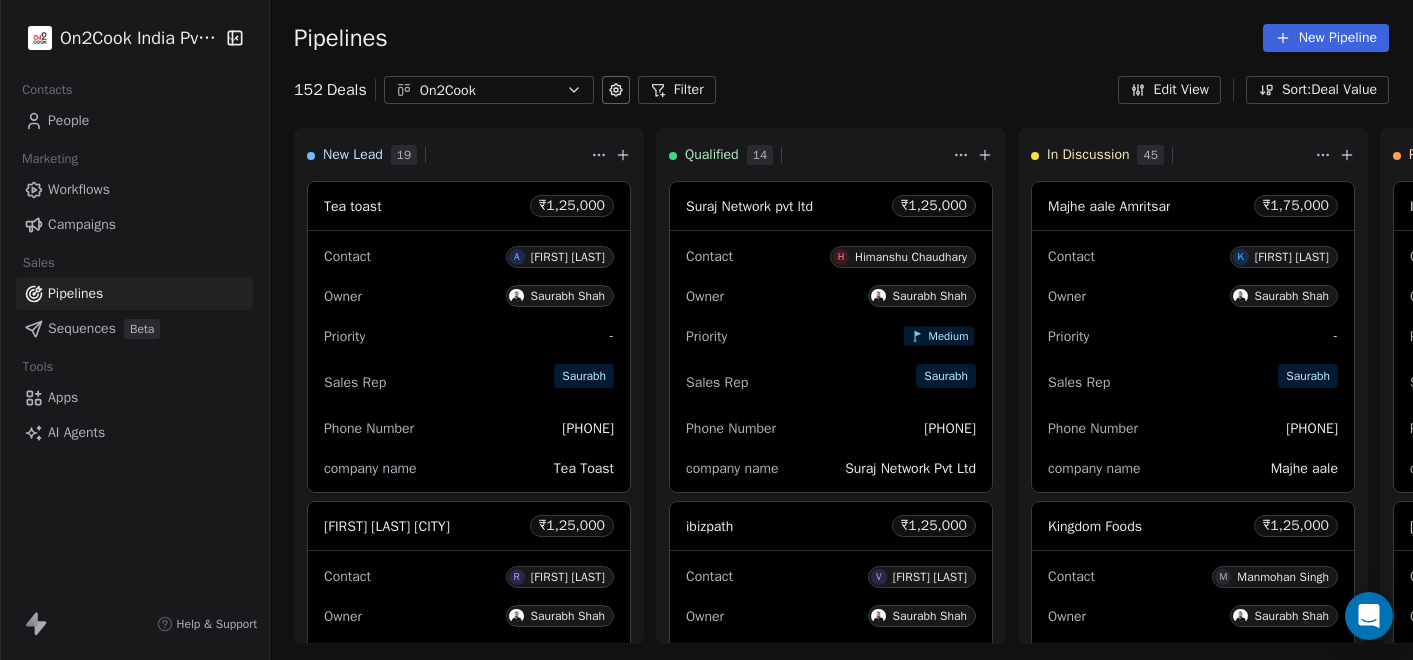 scroll, scrollTop: 0, scrollLeft: 0, axis: both 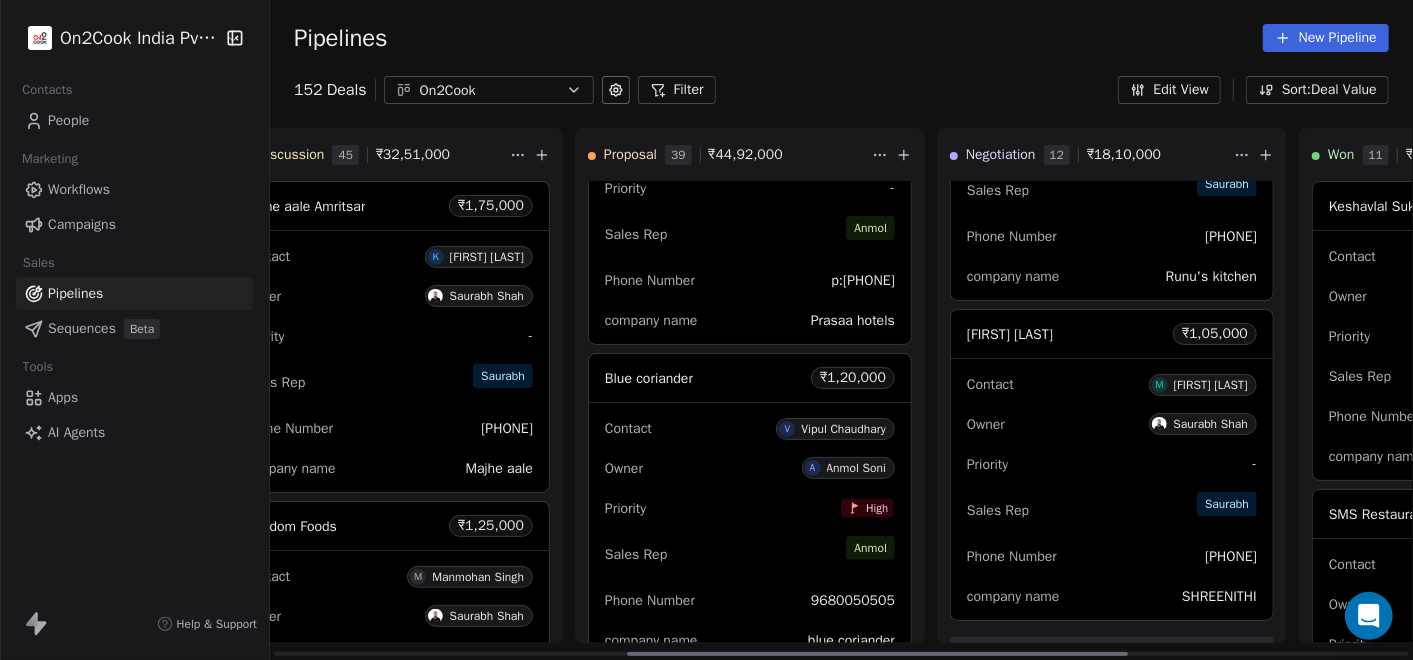 click on "Priority High" at bounding box center (750, 508) 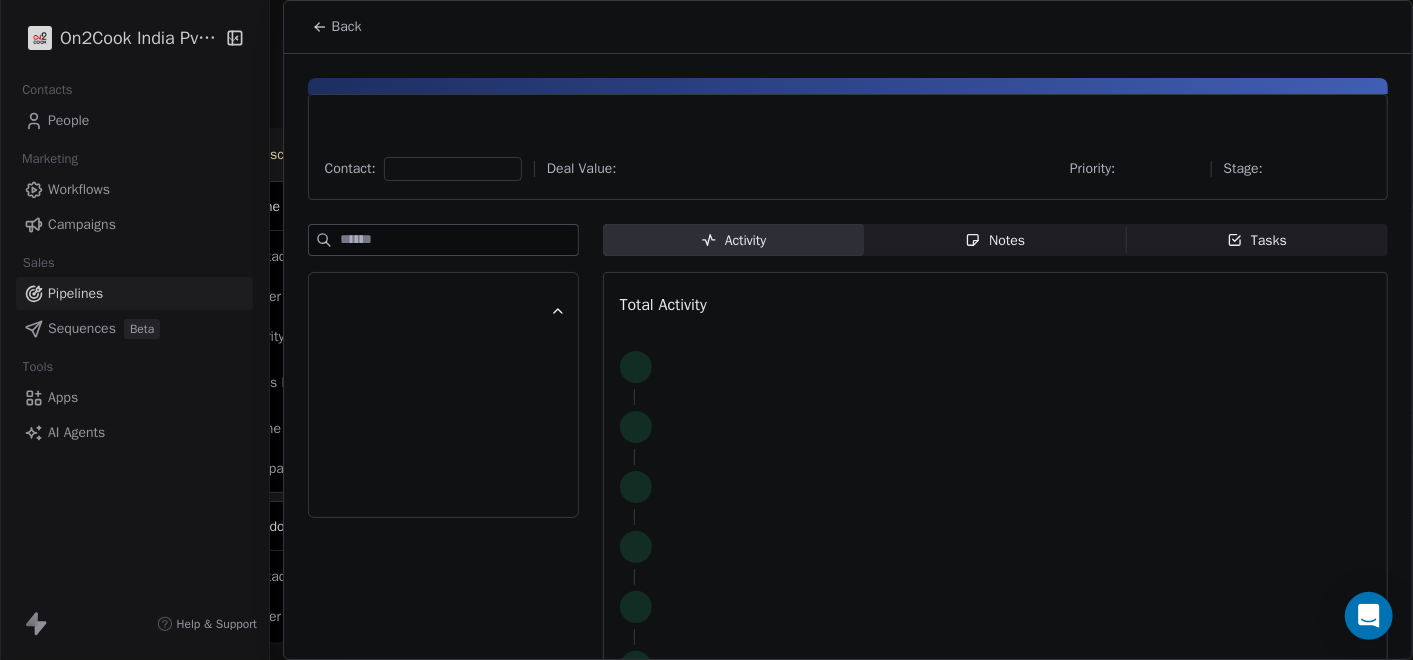 click on "Activity Activity Notes Notes Tasks Tasks Total Activity" at bounding box center [995, 477] 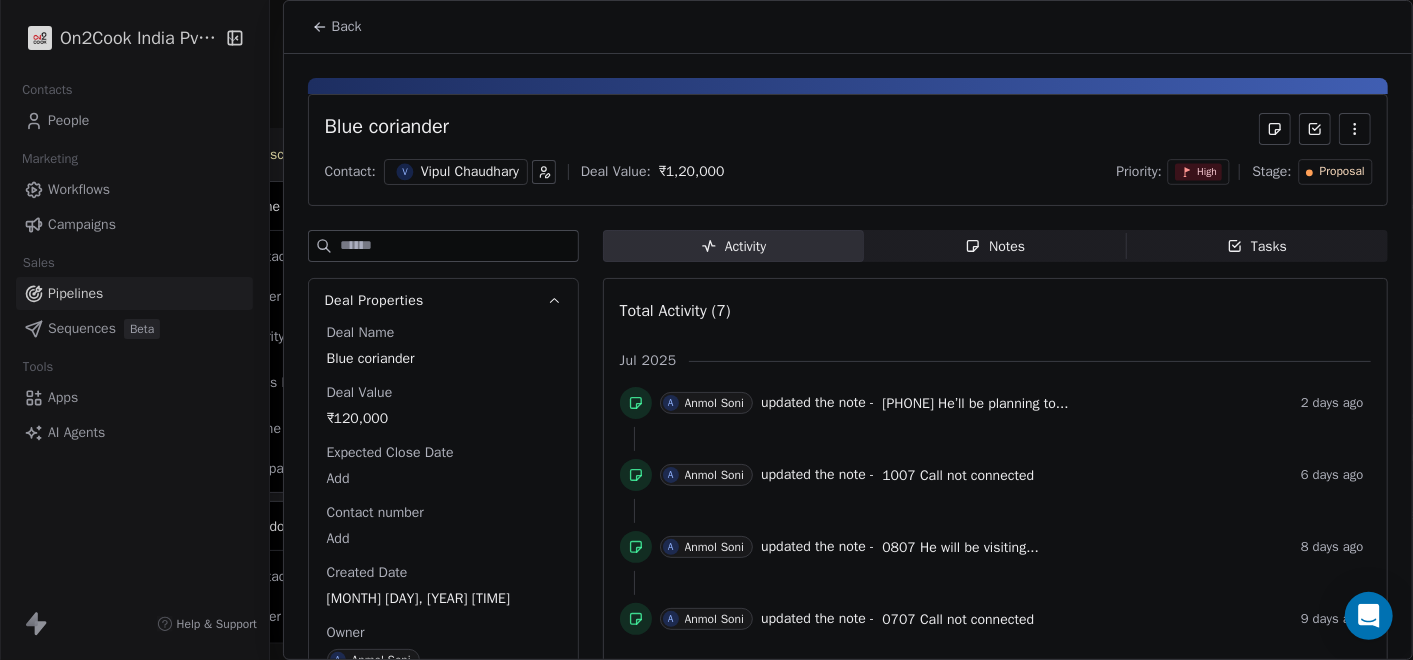 click on "Notes" at bounding box center (995, 246) 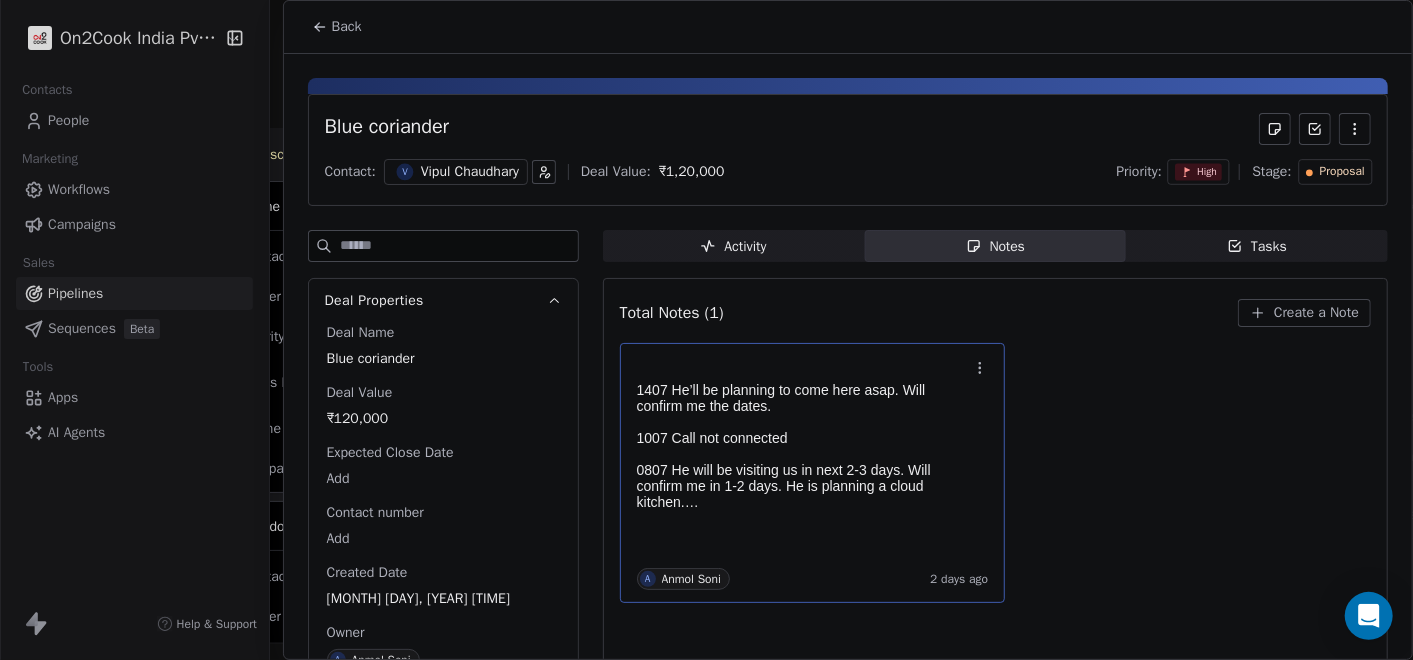 click on "0807 He will be visiting us in next 2-3 days. Will confirm me in 1-2 days. He is planning a cloud kitchen." at bounding box center [803, 486] 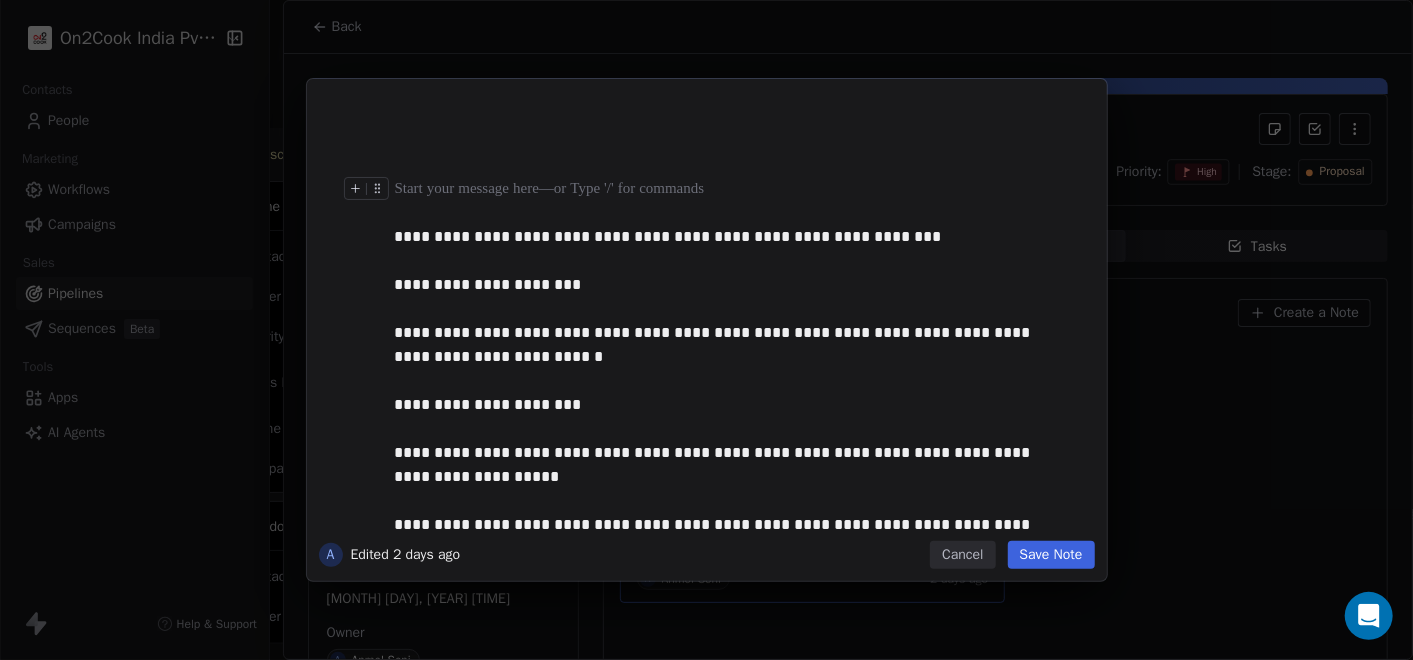 type 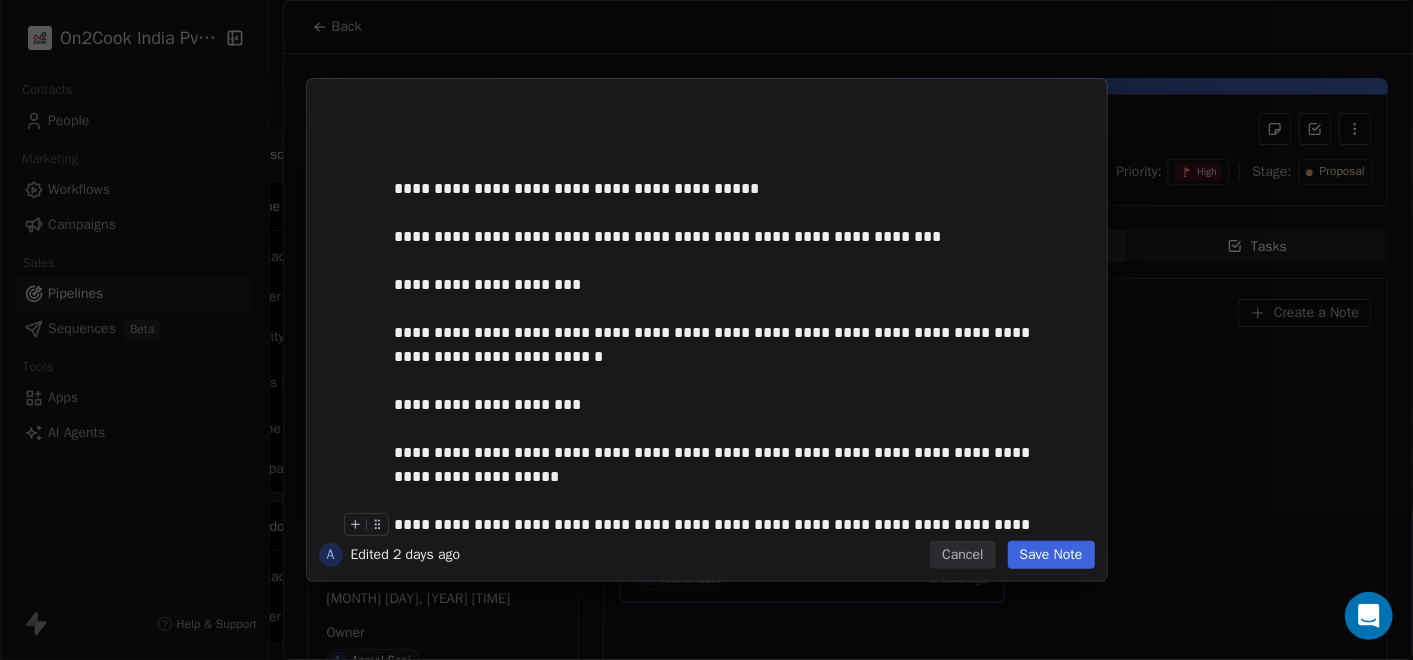 click on "Save Note" at bounding box center (1051, 555) 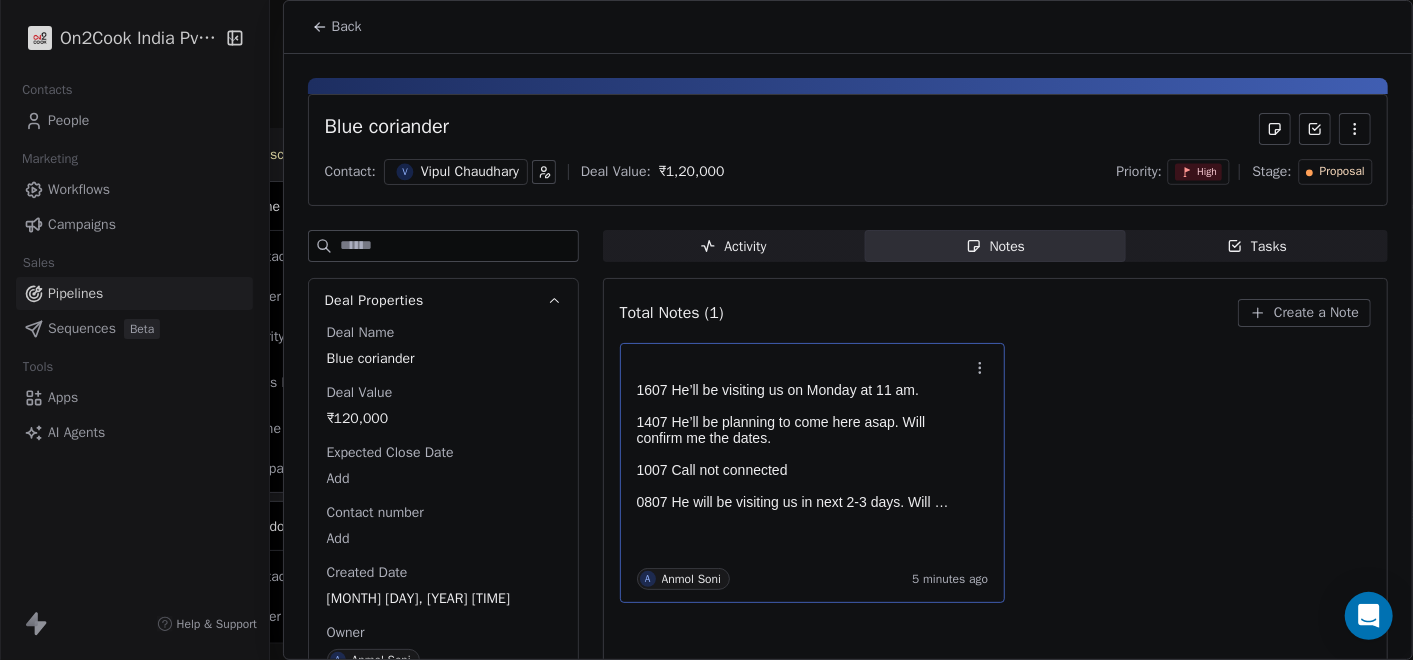 click 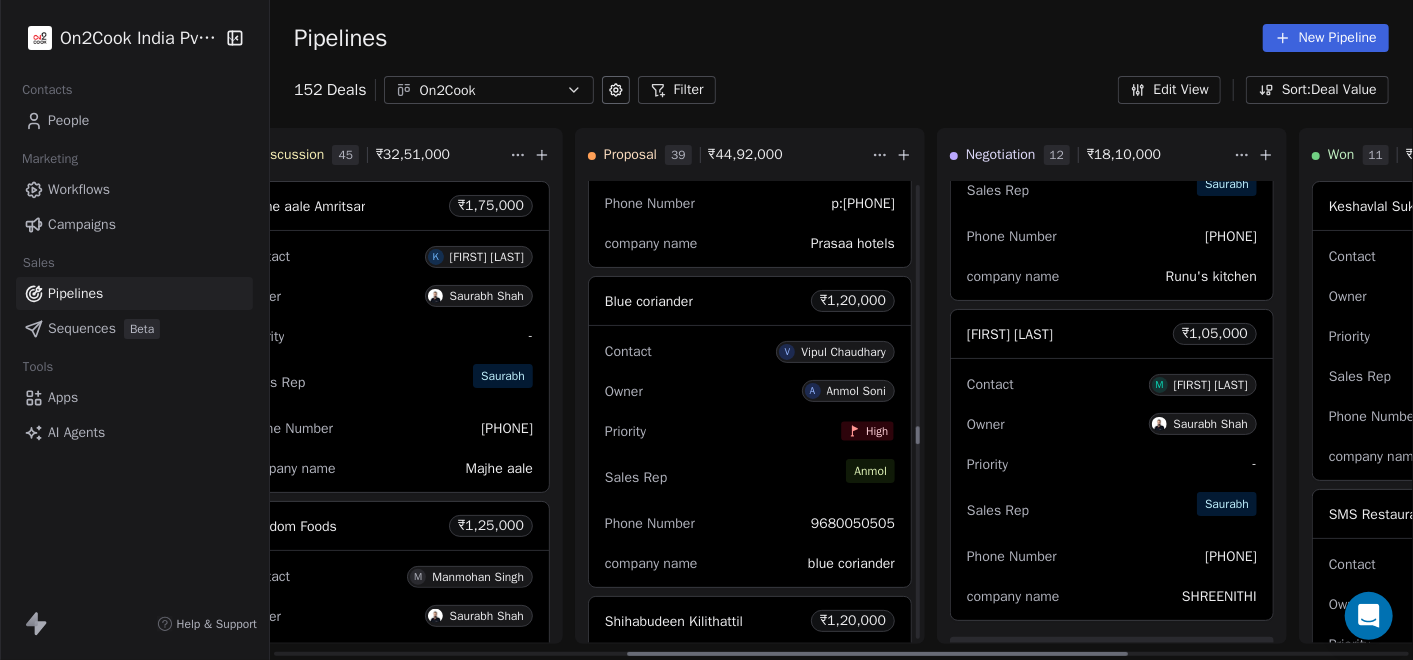 scroll, scrollTop: 6659, scrollLeft: 0, axis: vertical 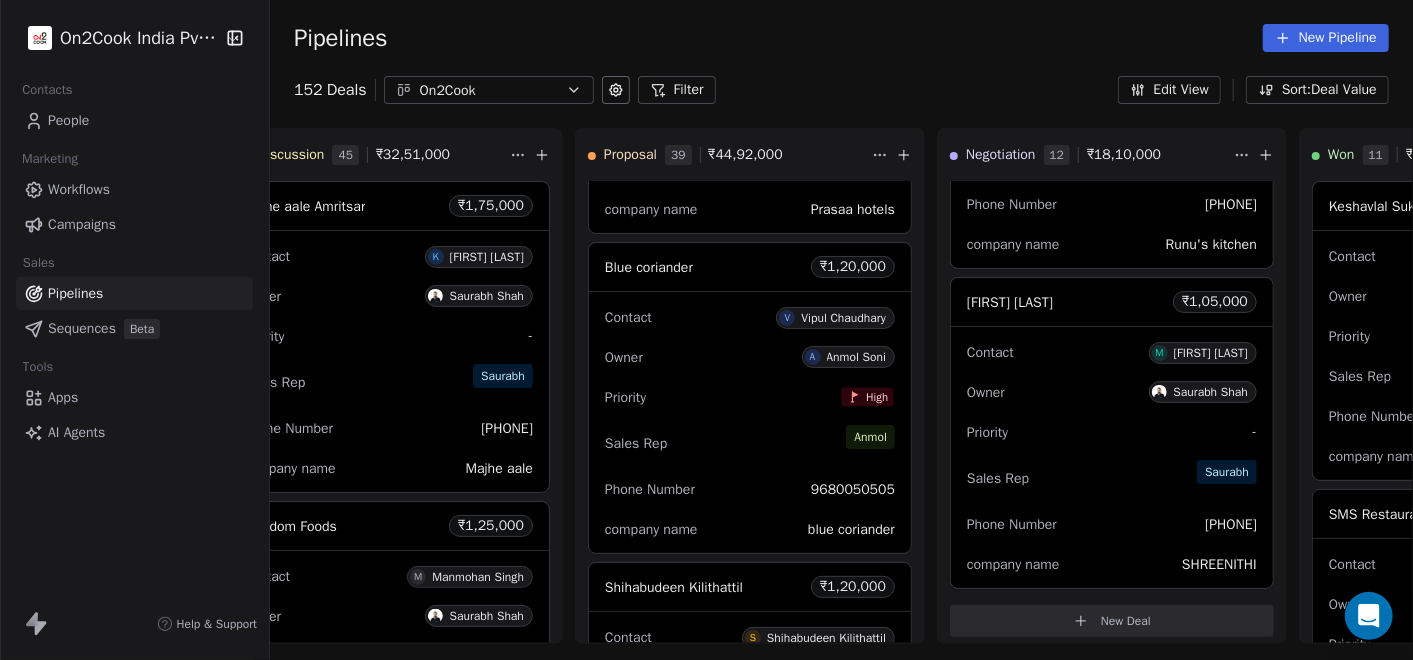 click on "Filter" at bounding box center (677, 90) 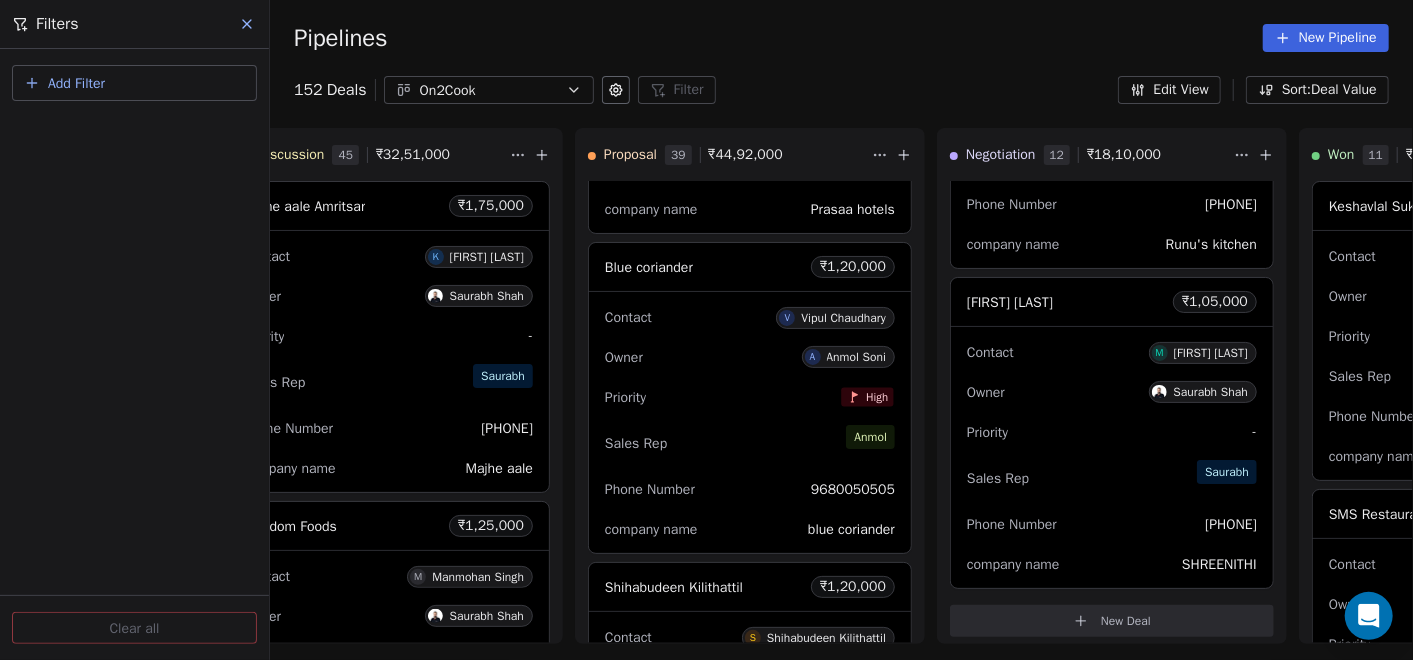 click on "Add Filter" at bounding box center (134, 83) 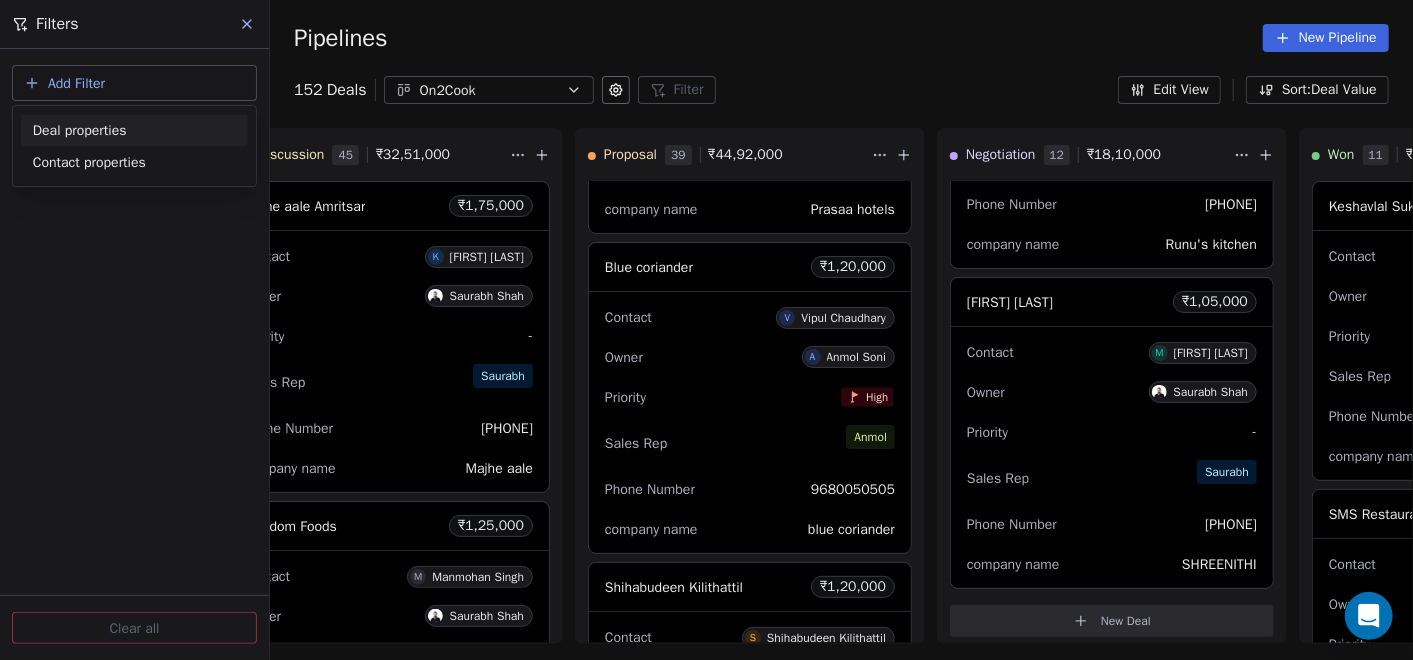 click on "Deal properties" at bounding box center (134, 130) 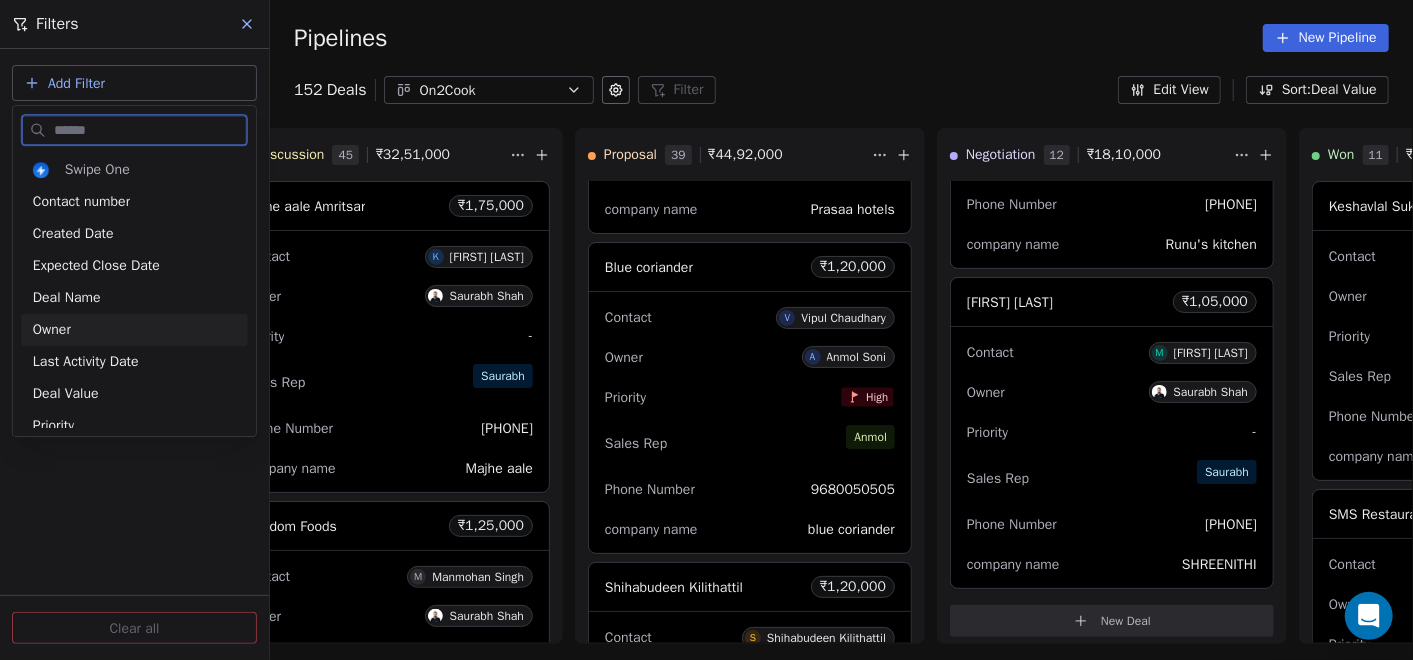 click on "Owner" at bounding box center [134, 330] 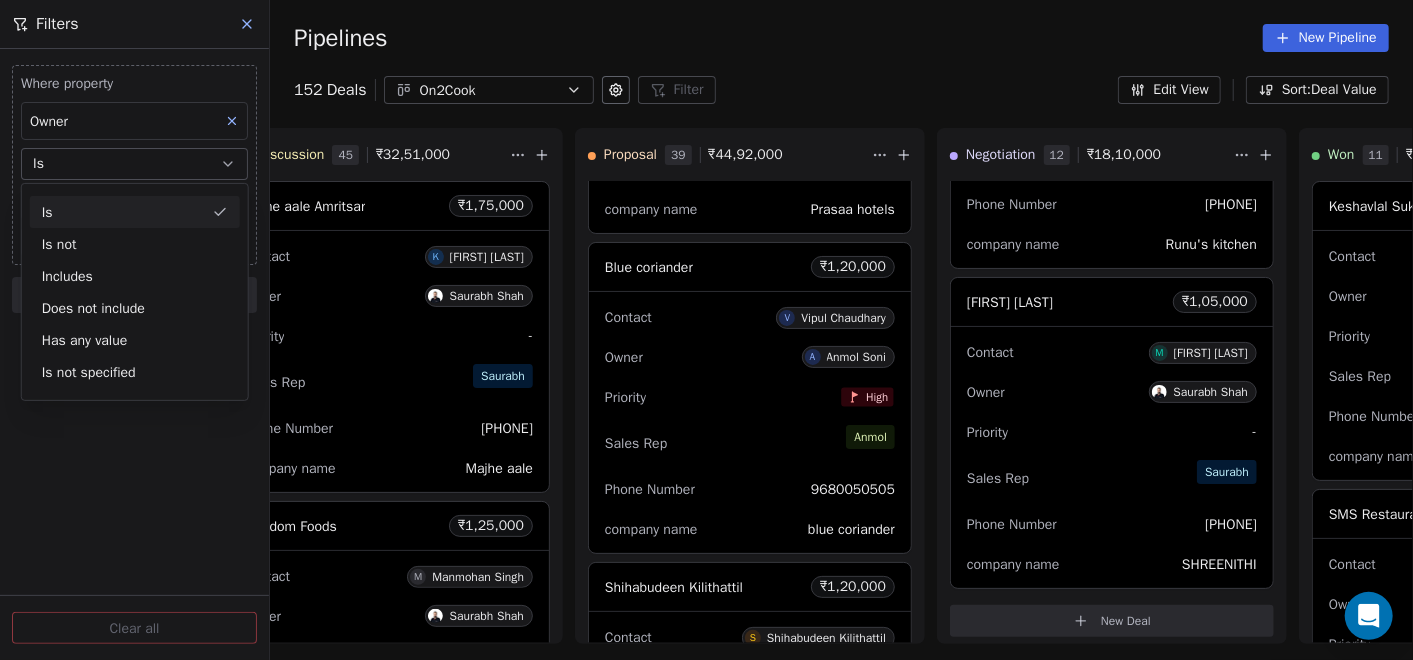 click on "Is" at bounding box center (134, 164) 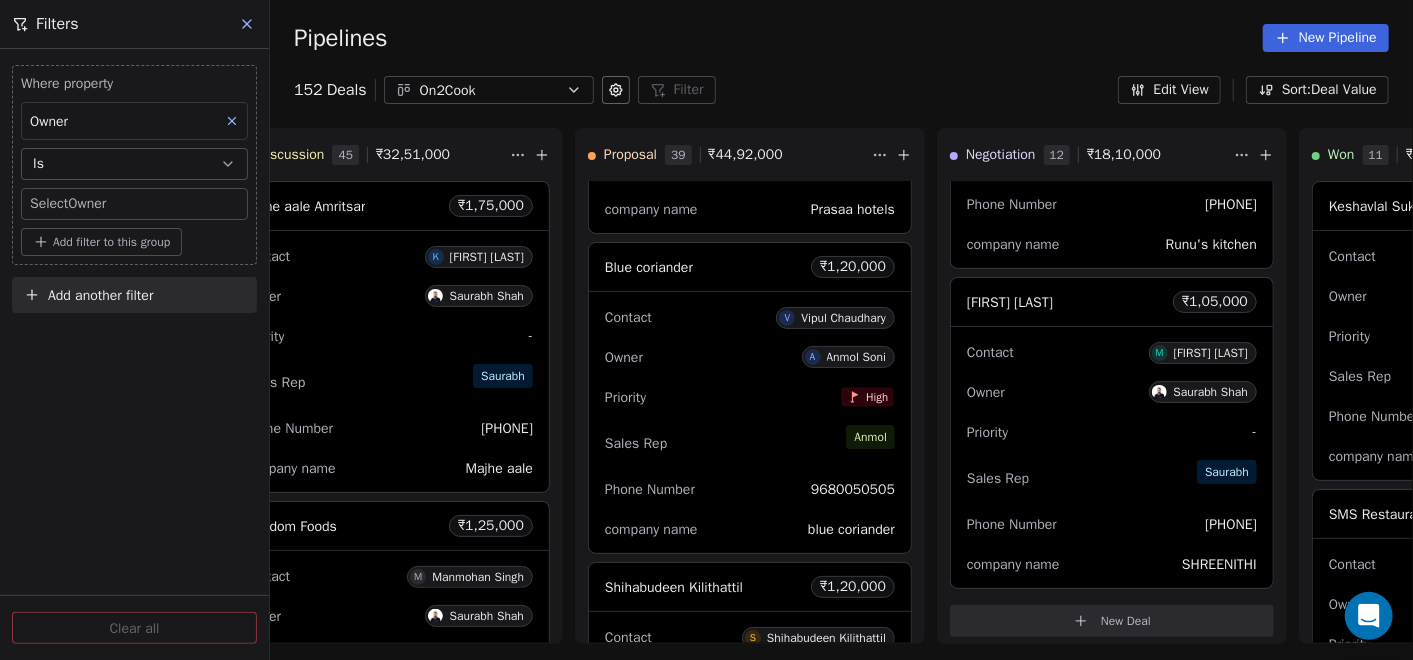 click on "On2Cook India Pvt. Ltd. Contacts People Marketing Workflows Campaigns Sales Pipelines Sequences Beta Tools Apps AI Agents Help & Support Pipelines New Pipeline 152 Deals On2Cook Filter Filters Where property Owner Is Select Owner Add filter to this group Add another filter Clear all Edit View Sort: Deal Value New Lead 19 ₹ 21,00,000 Tea toast ₹ 1,25,000 Contact A [FIRST] [LAST] Owner [FIRST] [LAST] Priority - Sales Rep [FIRST] Phone Number [PHONE] company name Tea Toast [FIRST] [LAST] [CITY] ₹ 1,25,000 Contact R [FIRST] [LAST] Owner [FIRST] [LAST] Priority - Sales Rep [FIRST] Phone Number [PHONE] company name Bonjour cool point Zayka Restaurant ₹ 1,25,000 Contact A [FIRST] [LAST] Owner [FIRST] [LAST] Priority - Sales Rep [FIRST] Phone Number [PHONE] company name Jayka Earth ₹ 1,25,000 Contact G [FIRST] [LAST] Owner [FIRST] [LAST] Priority Medium Sales Rep [FIRST] Phone Number [PHONE] company name earth Poona Cafe ₹ 1,25,000 Contact K [FIRST] [LAST] Owner [FIRST] [LAST] Priority - [FIRST]" at bounding box center (706, 330) 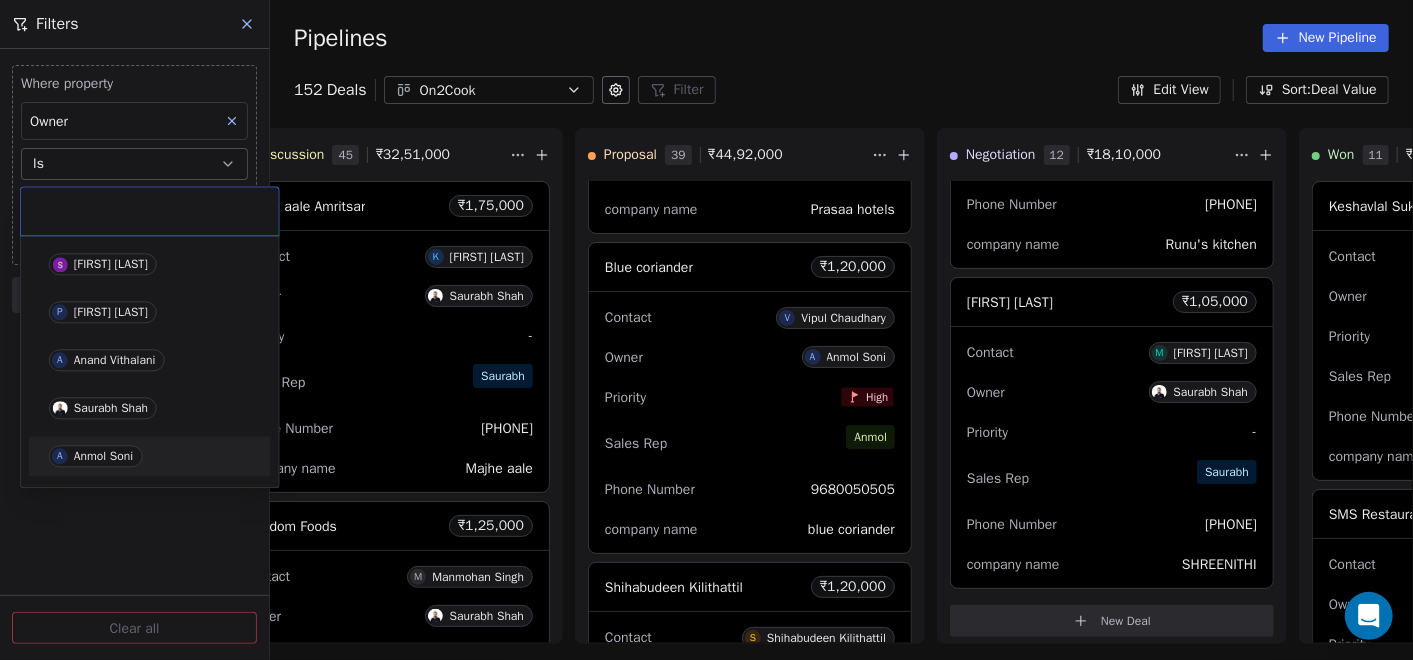 click on "A [FIRST] [LAST]" at bounding box center (95, 456) 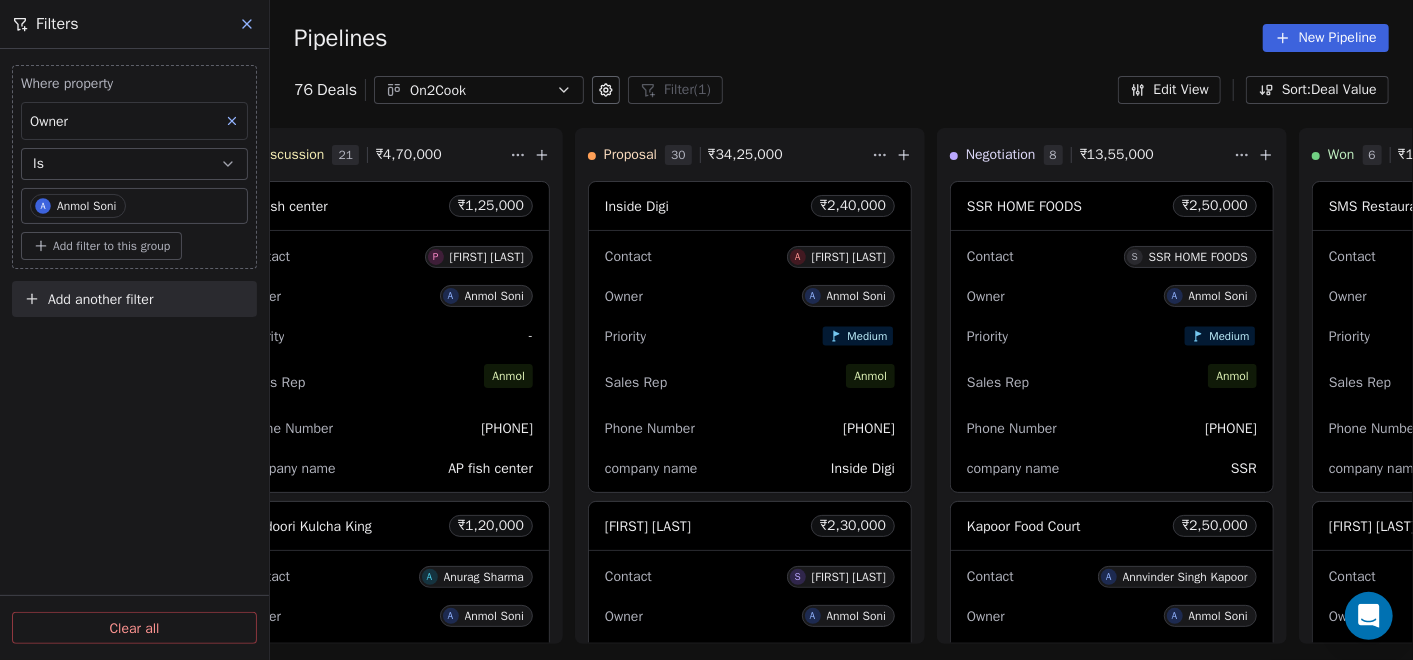 click on "76 Deals On2Cook Filter  (1) Filters Where property   Owner   Is A [FIRST] [LAST] Add filter to this group Add another filter Clear all Edit View Sort:  Deal Value" at bounding box center [841, 90] 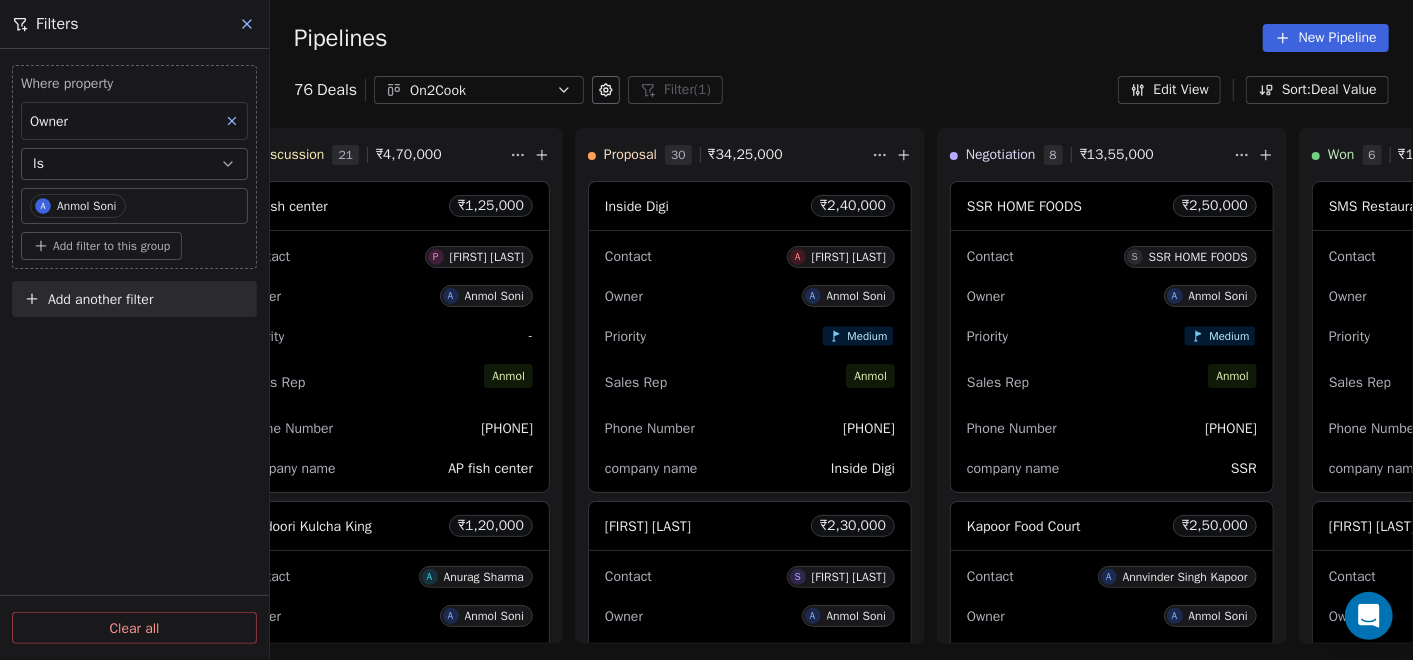 click 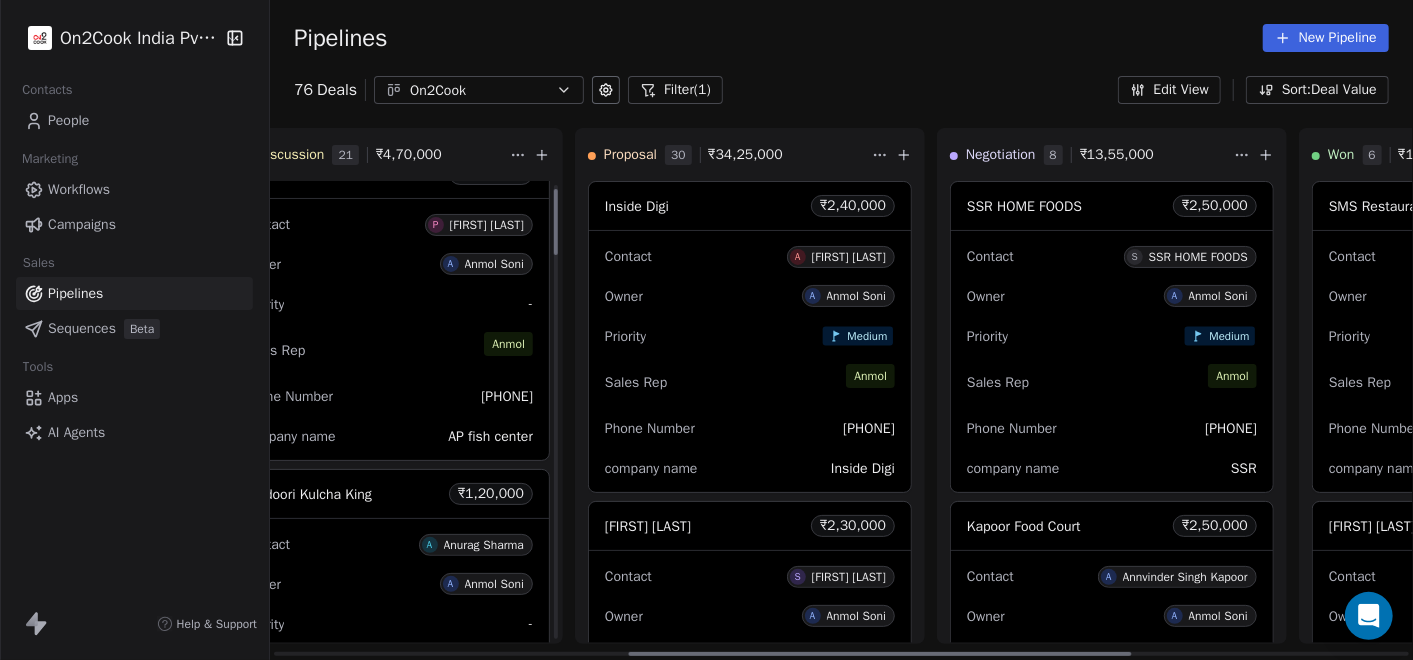scroll, scrollTop: 42, scrollLeft: 0, axis: vertical 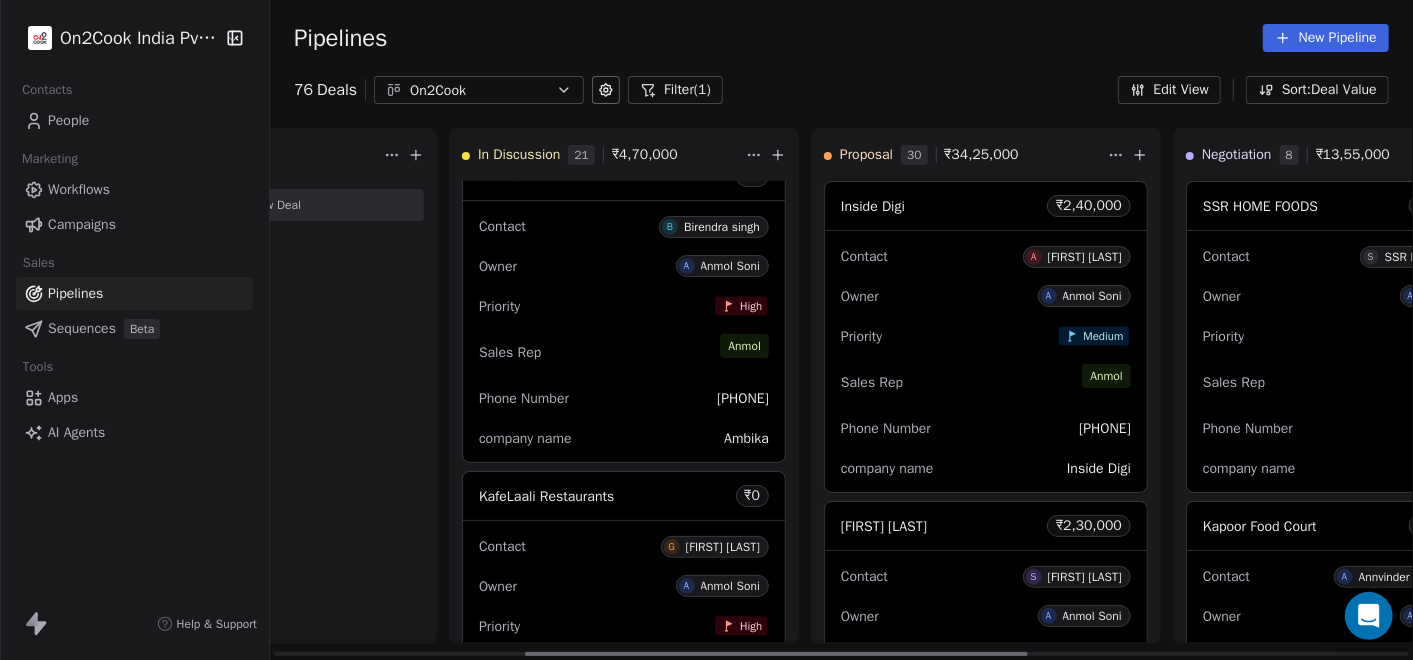click on "Sales Rep [FIRST]" at bounding box center [624, 352] 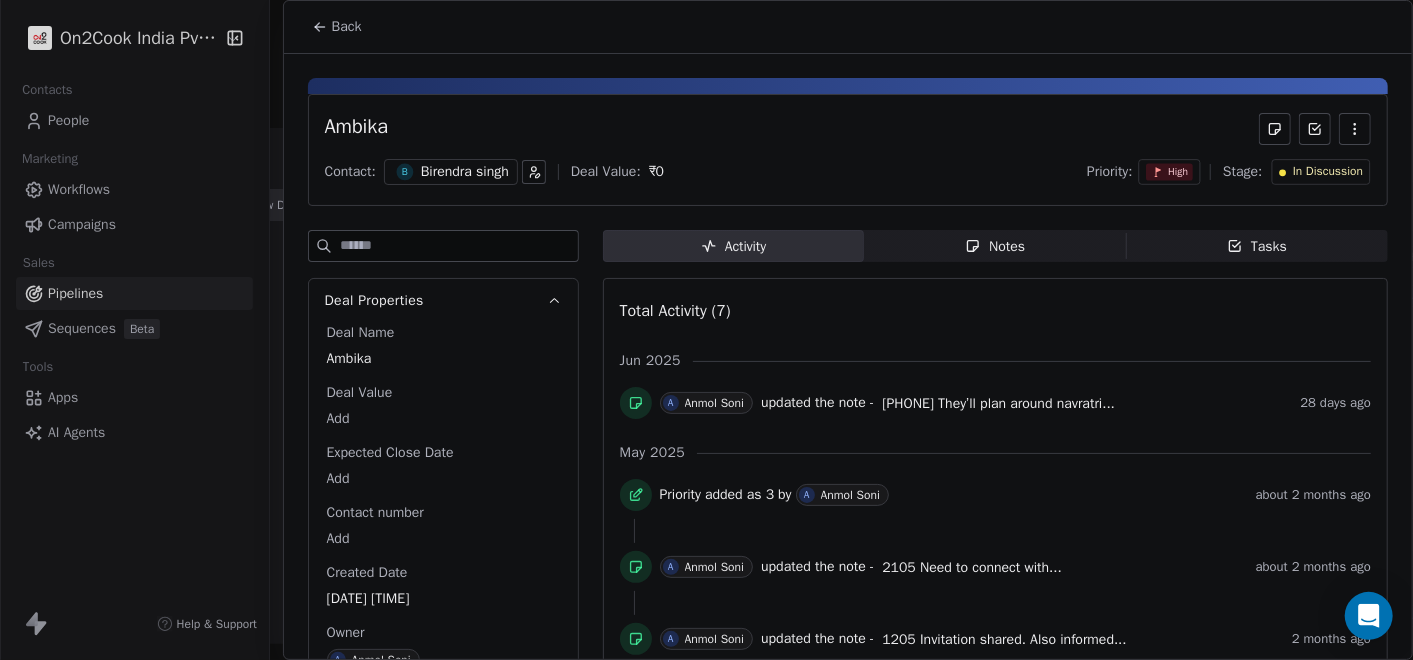click 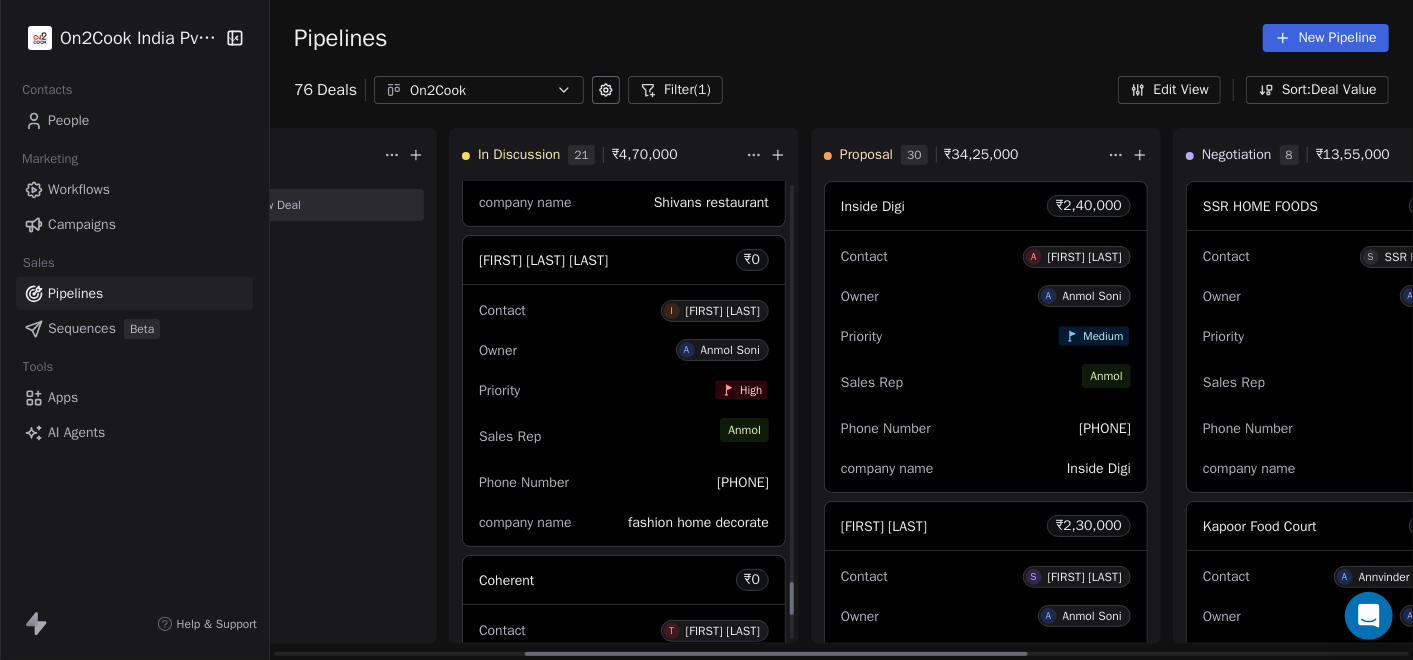 scroll, scrollTop: 5734, scrollLeft: 0, axis: vertical 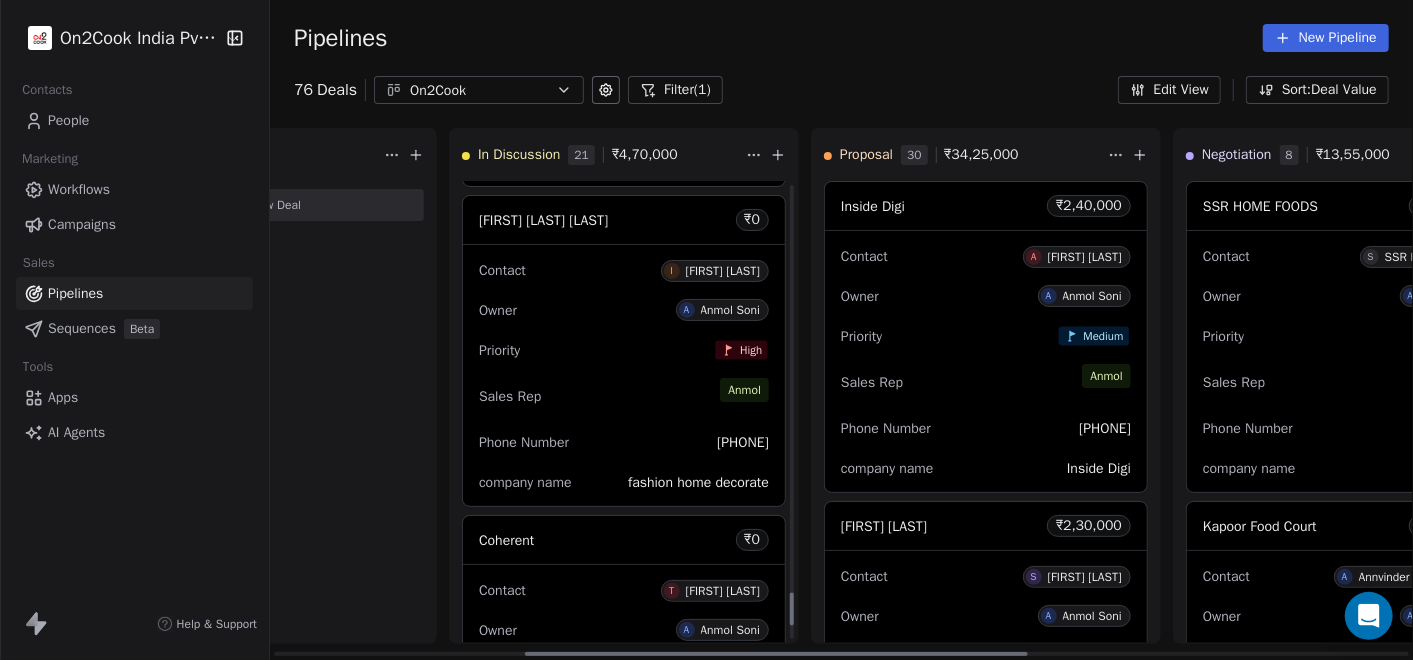 click on "Sales Rep [FIRST]" at bounding box center (624, 396) 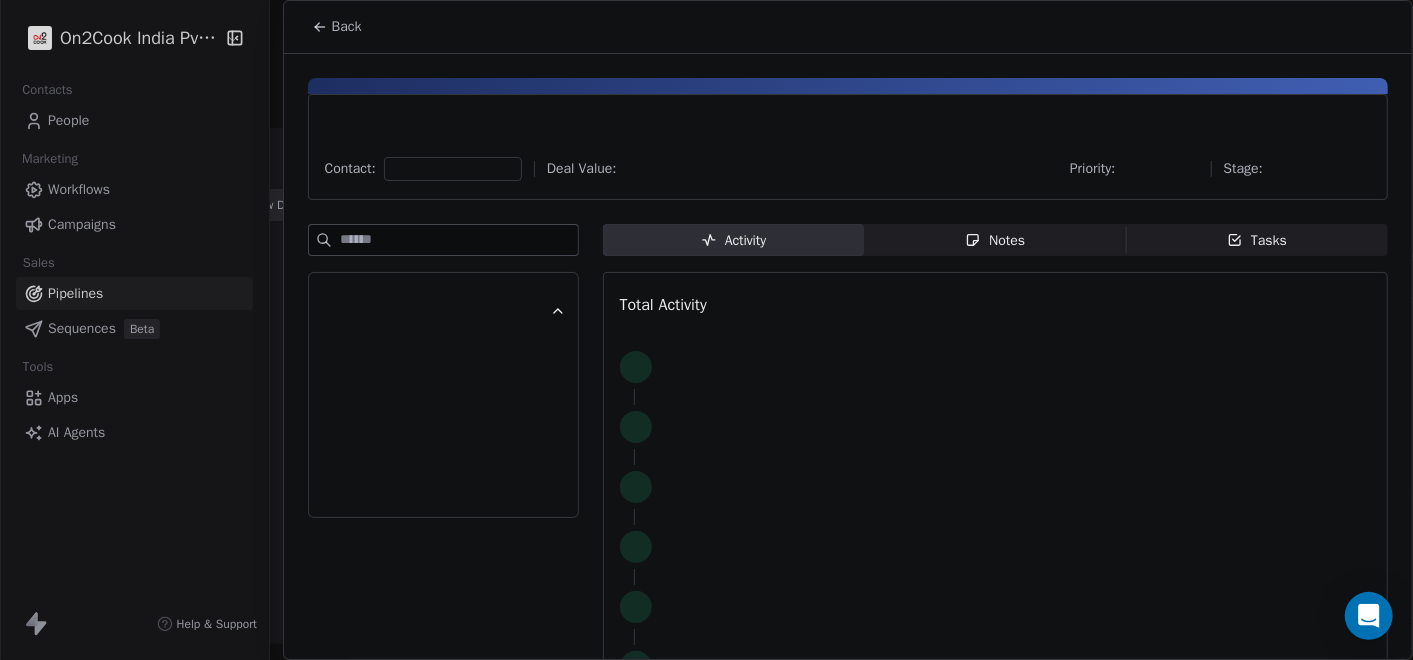 click on "Notes   Notes" at bounding box center [995, 240] 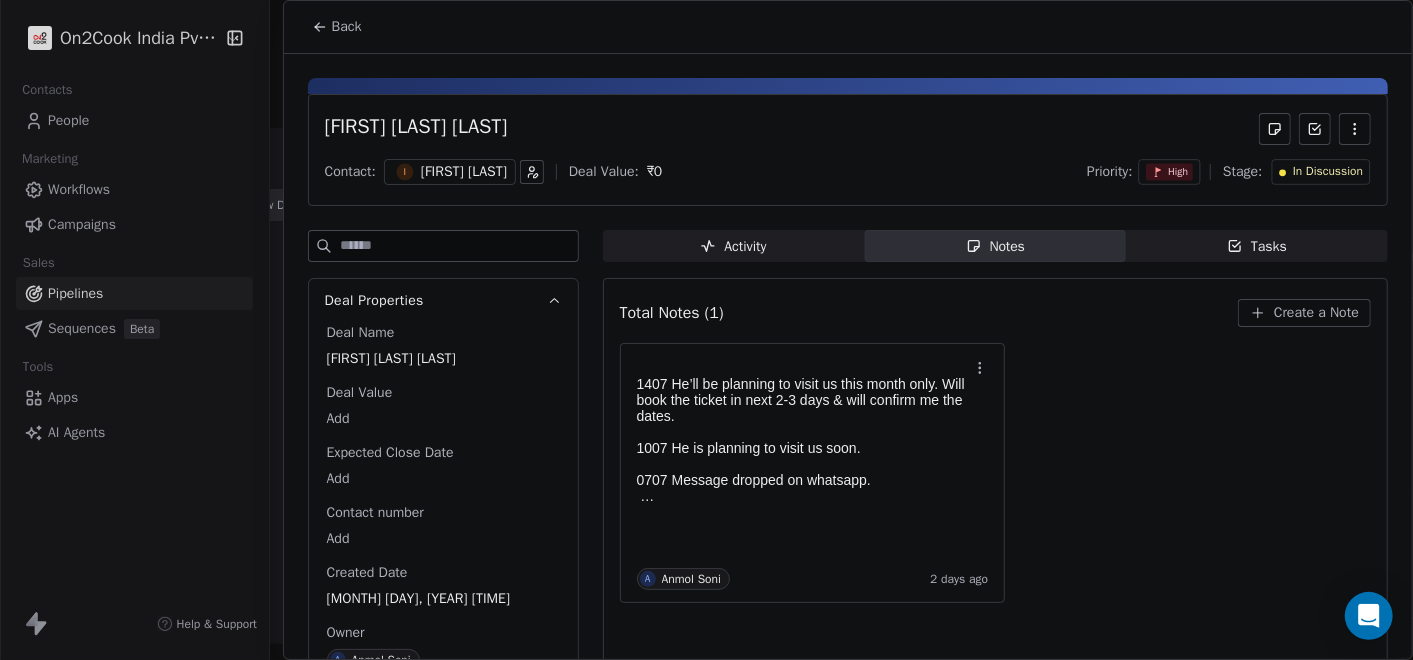 click 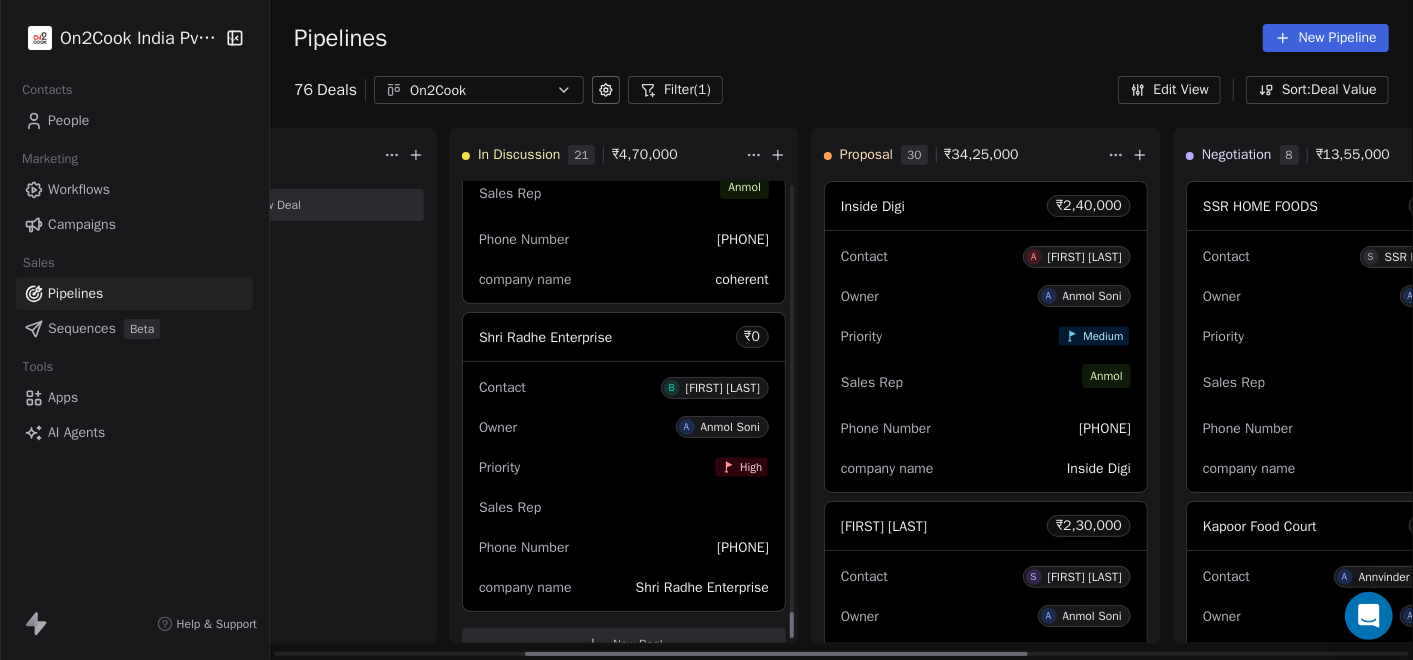 scroll, scrollTop: 7550, scrollLeft: 0, axis: vertical 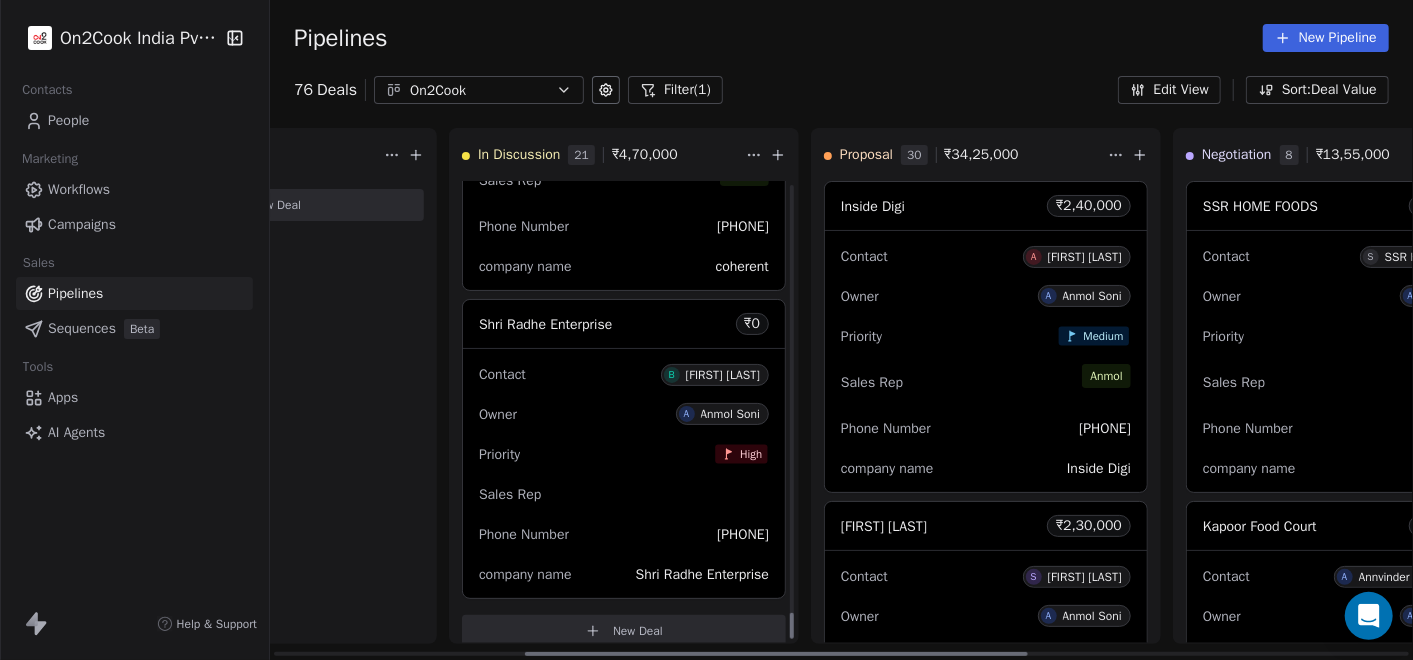 click on "Contact B [FIRST] [LAST] Owner A [FIRST] [LAST] Priority High Sales Rep Phone Number [PHONE] company name Shri Radhe Enterprise" at bounding box center [624, 473] 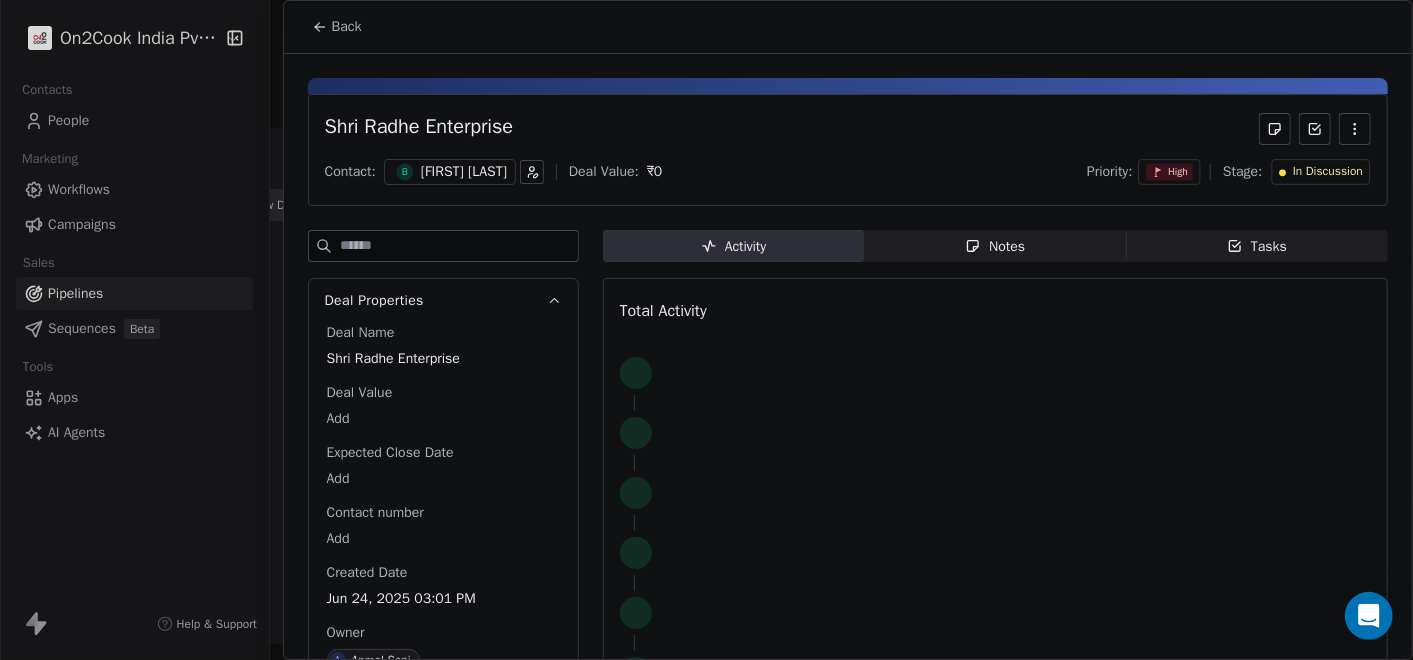 click on "Notes   Notes" at bounding box center [995, 246] 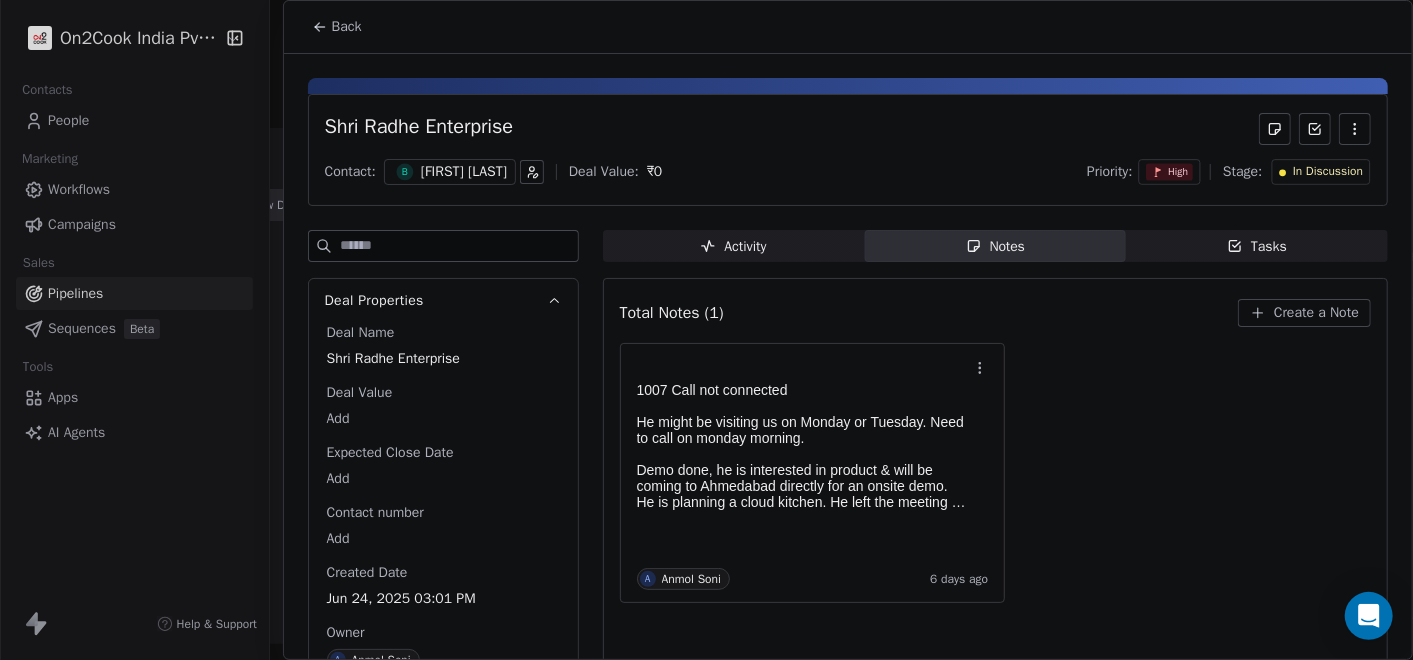click on "Back" at bounding box center [347, 27] 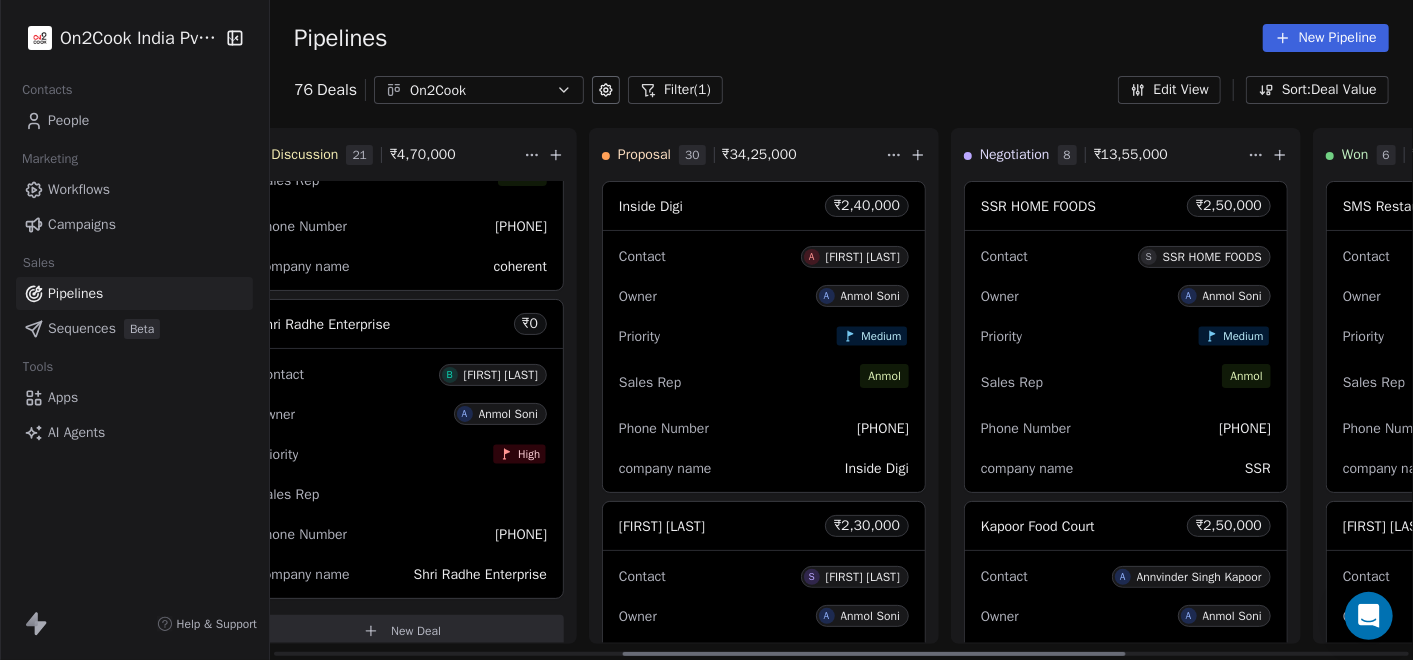 scroll, scrollTop: 0, scrollLeft: 791, axis: horizontal 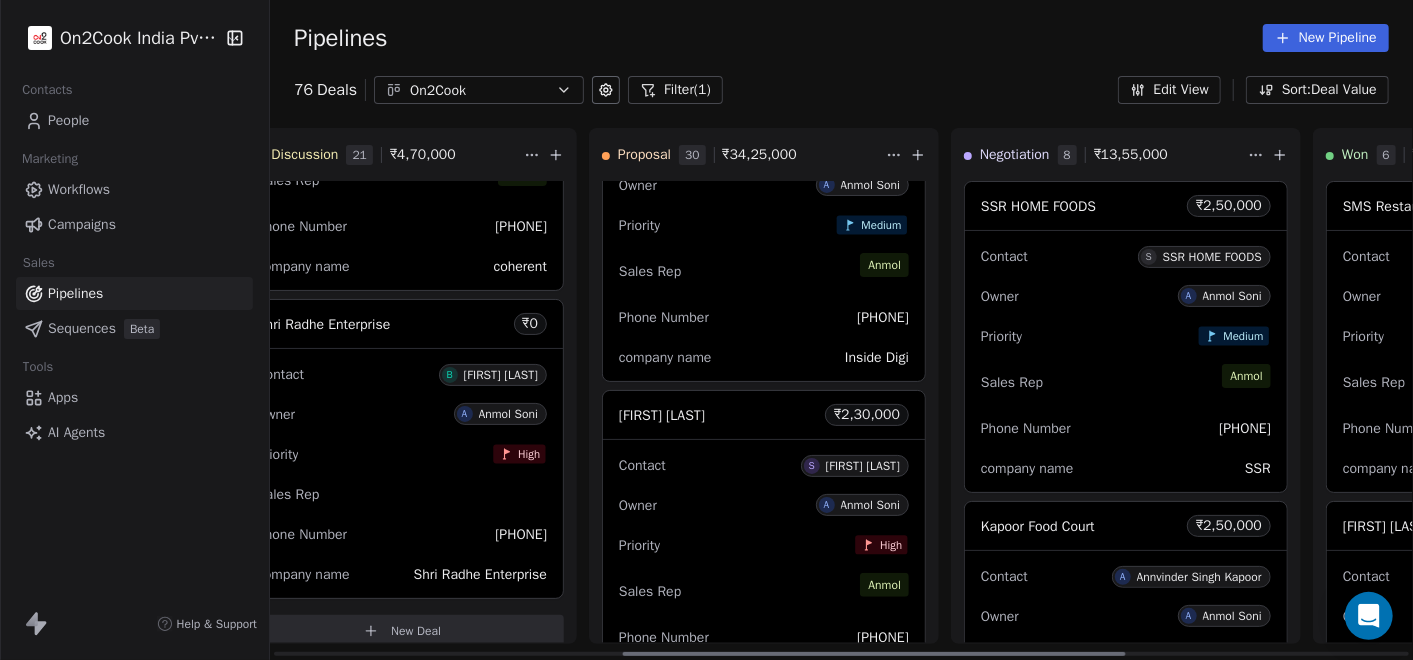 click on "Owner A [FIRST] [LAST]" at bounding box center (764, 505) 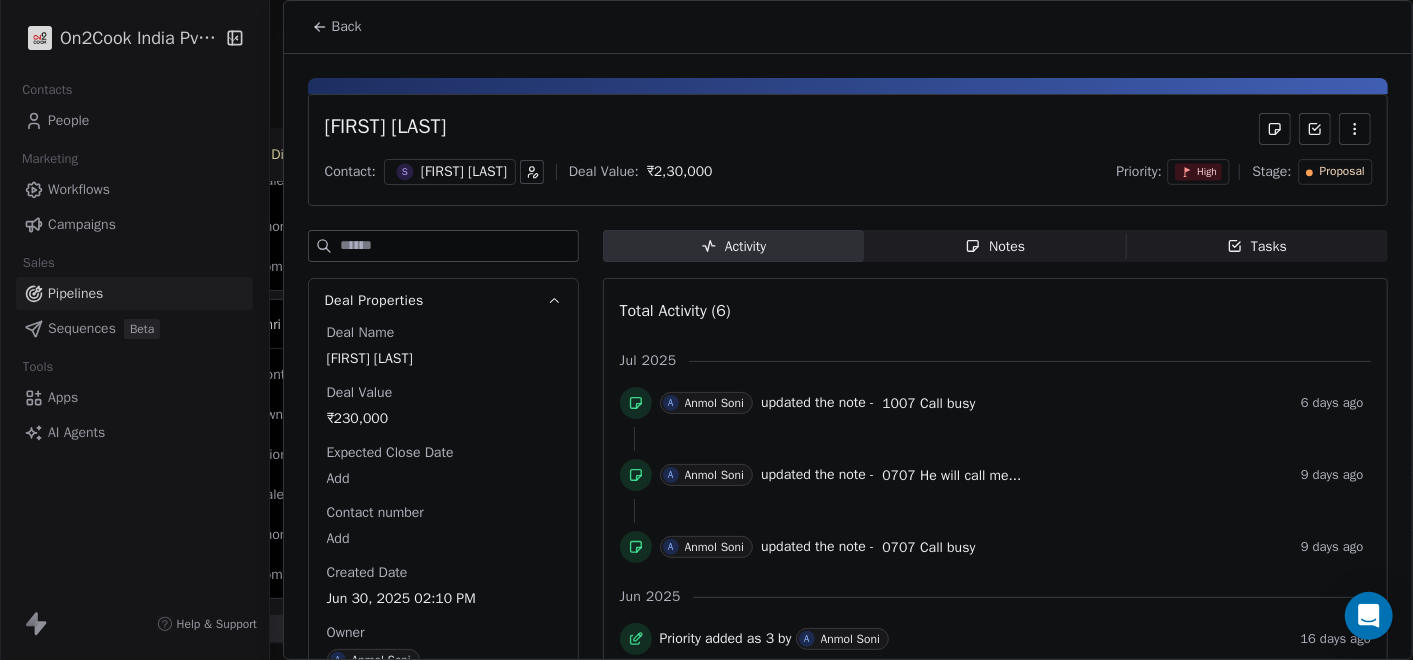 click on "Notes   Notes" at bounding box center [995, 246] 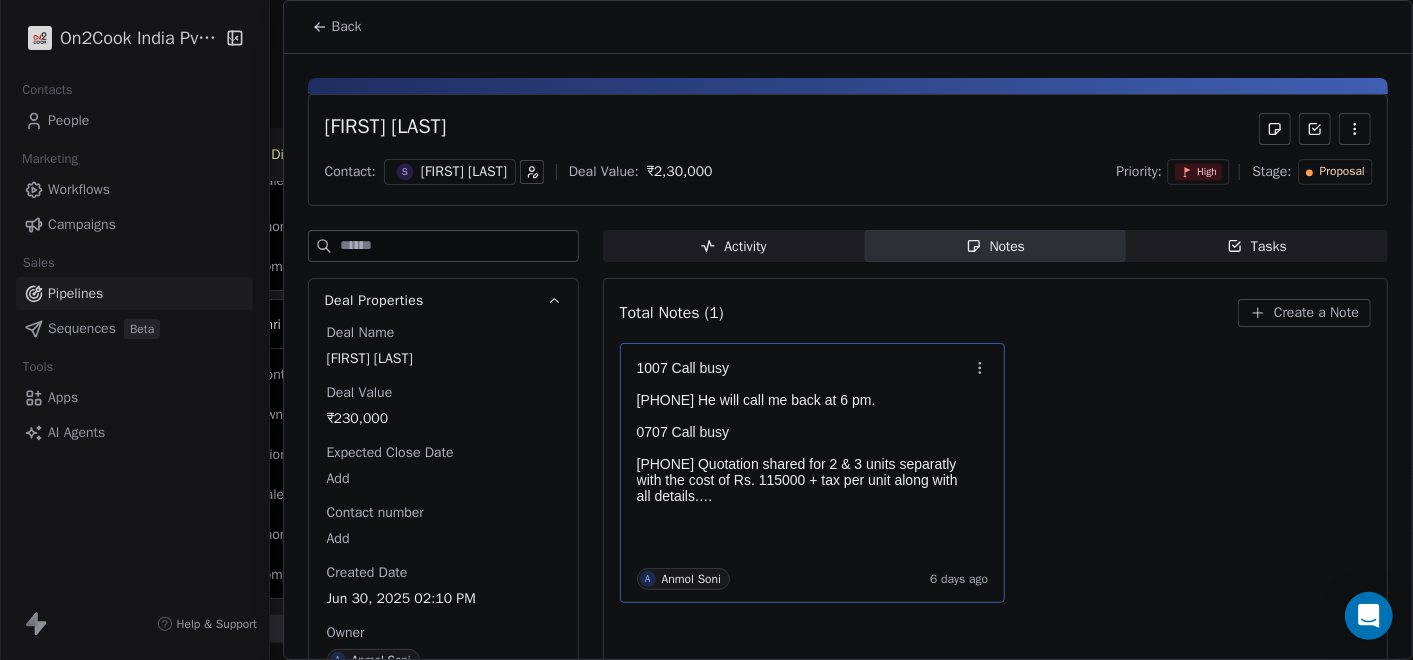 click on "[PHONE] Quotation shared for 2 & 3 units separatly with the cost of Rs. 115000 + tax per unit along with all details." at bounding box center [803, 480] 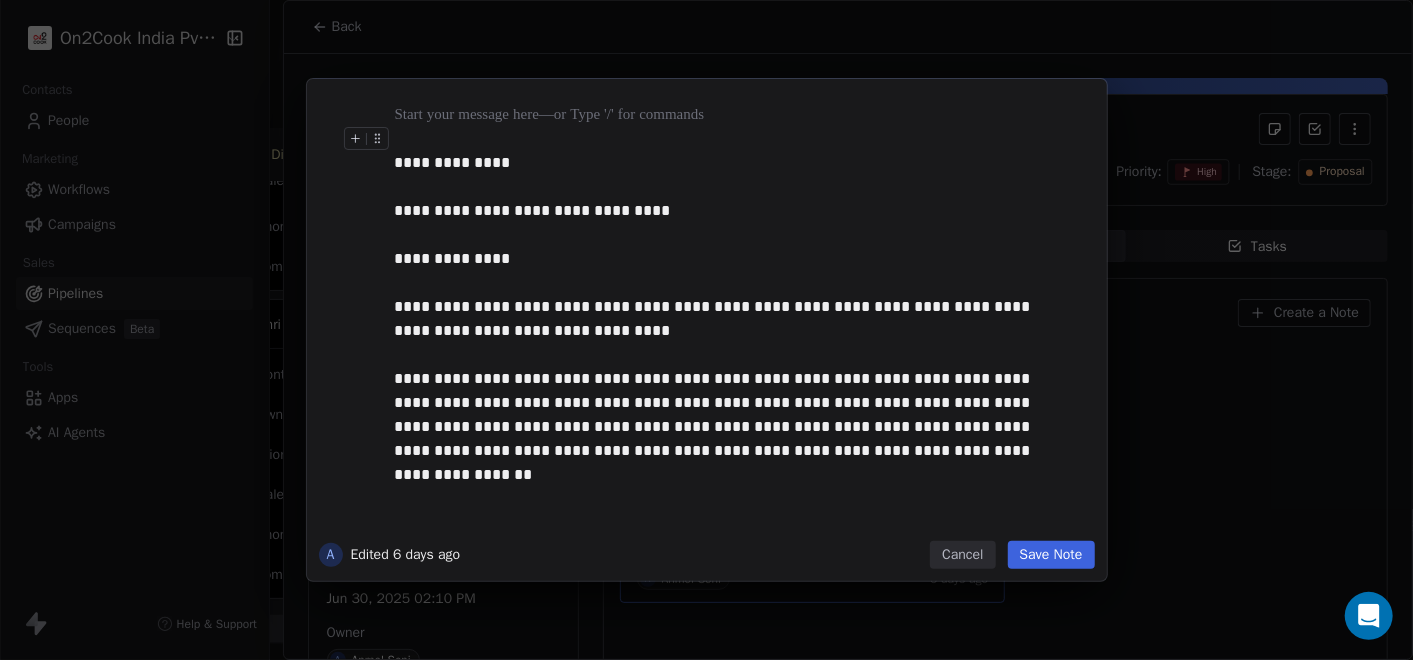type 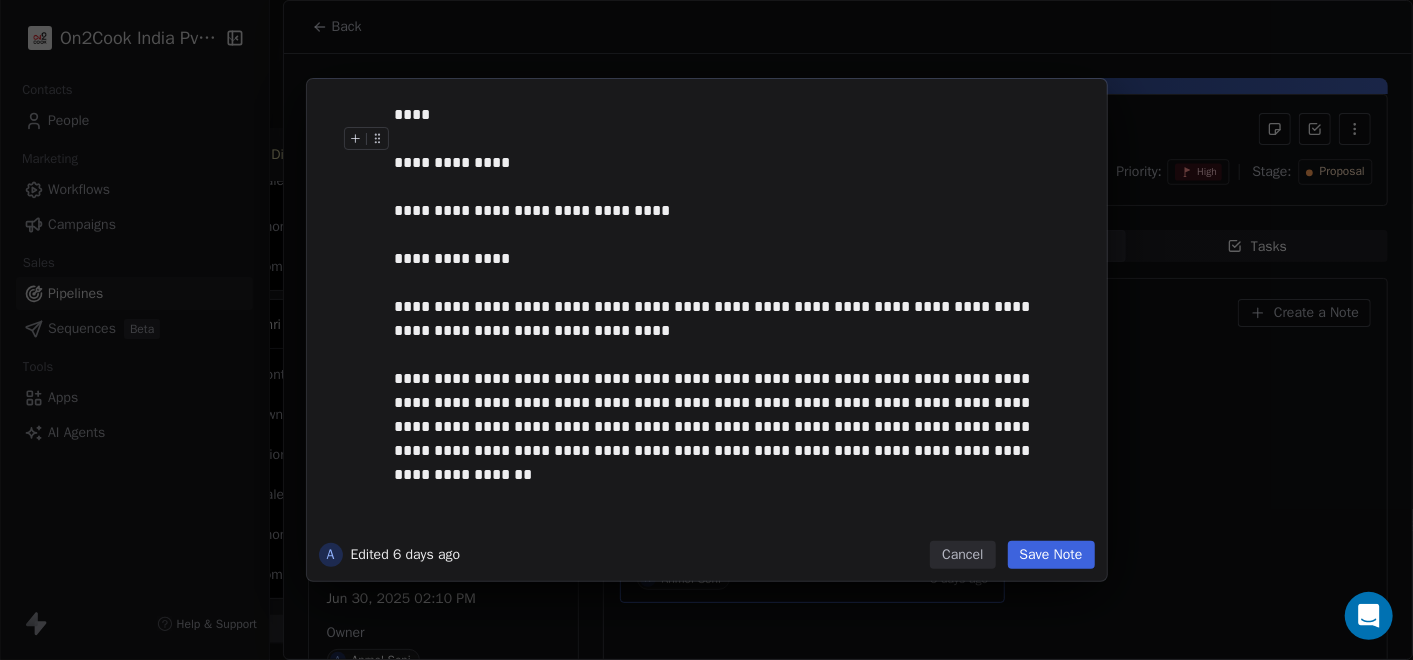 click at bounding box center [728, 139] 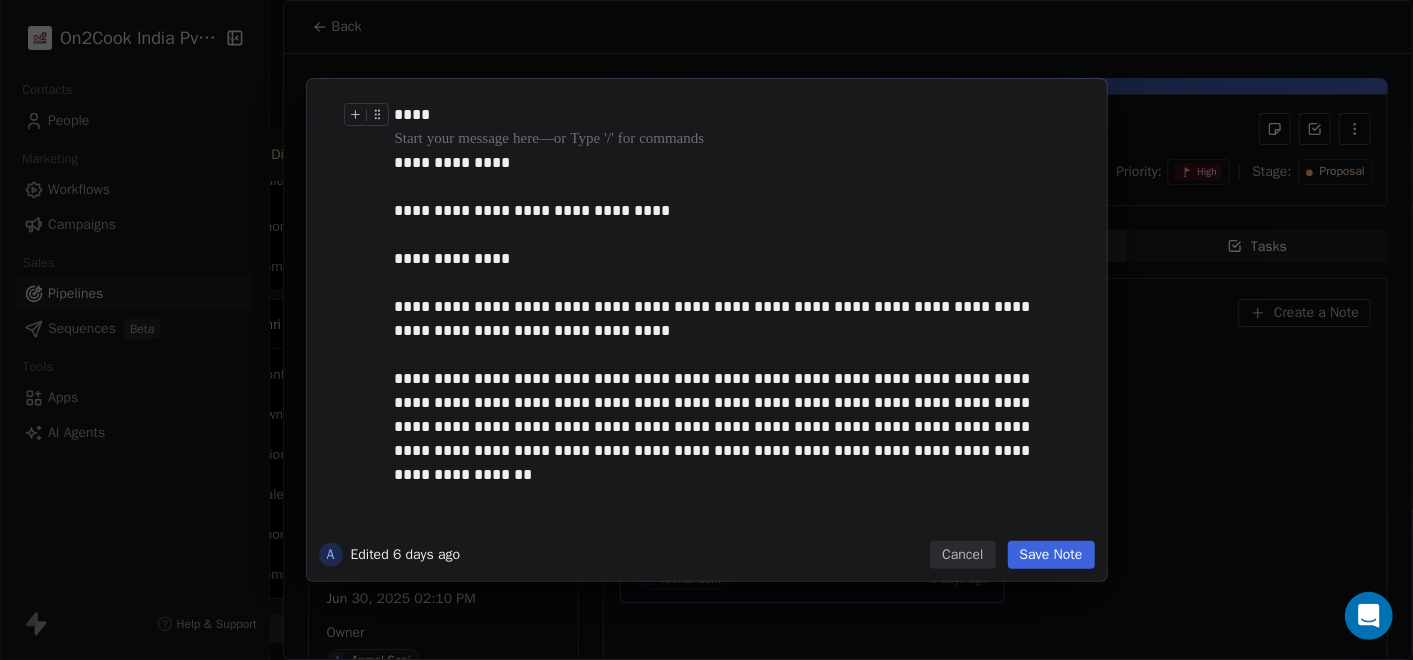 click on "****" at bounding box center [728, 115] 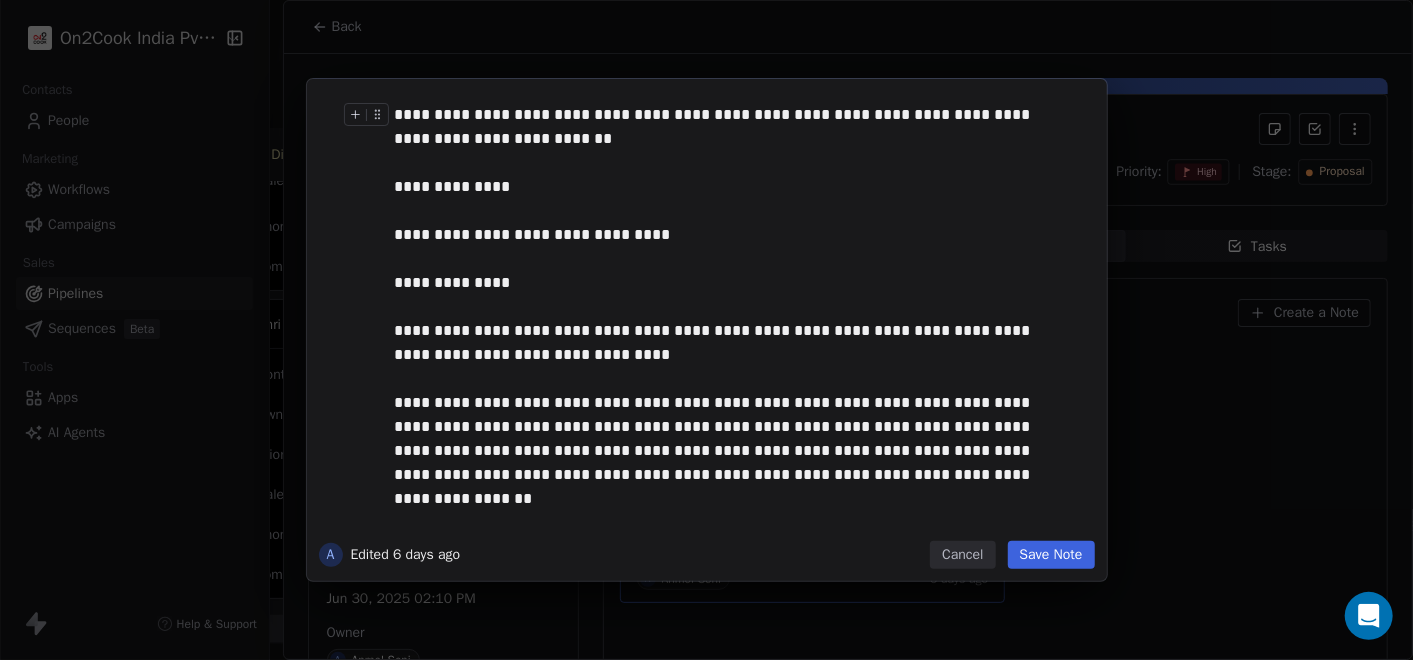 click on "**********" at bounding box center [728, 127] 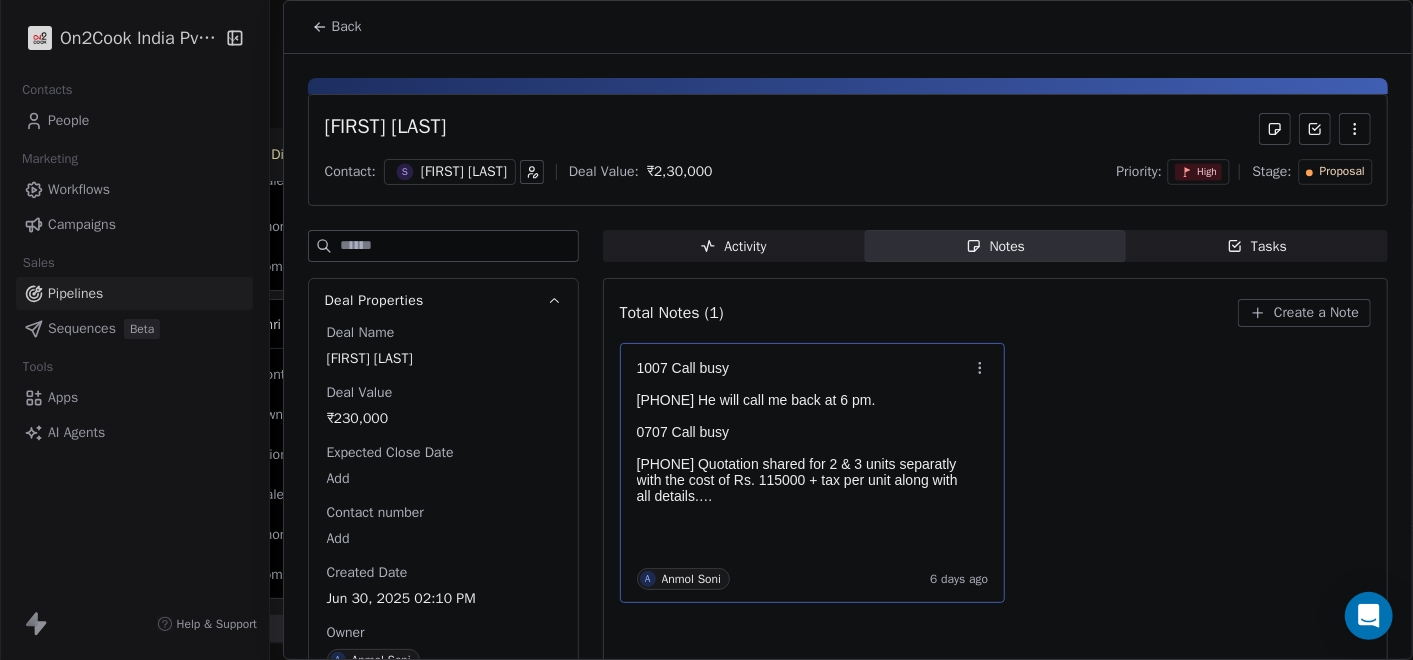 click on "**********" at bounding box center [706, 330] 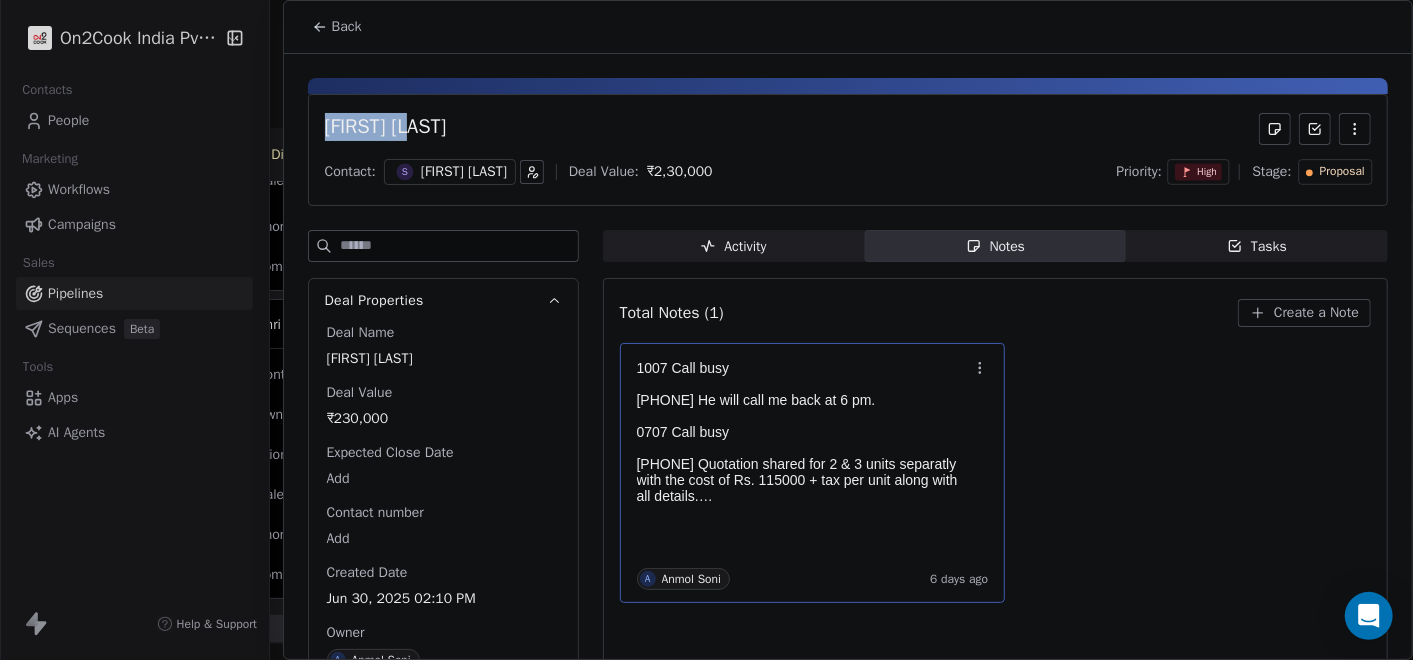 drag, startPoint x: 325, startPoint y: 128, endPoint x: 497, endPoint y: 104, distance: 173.66635 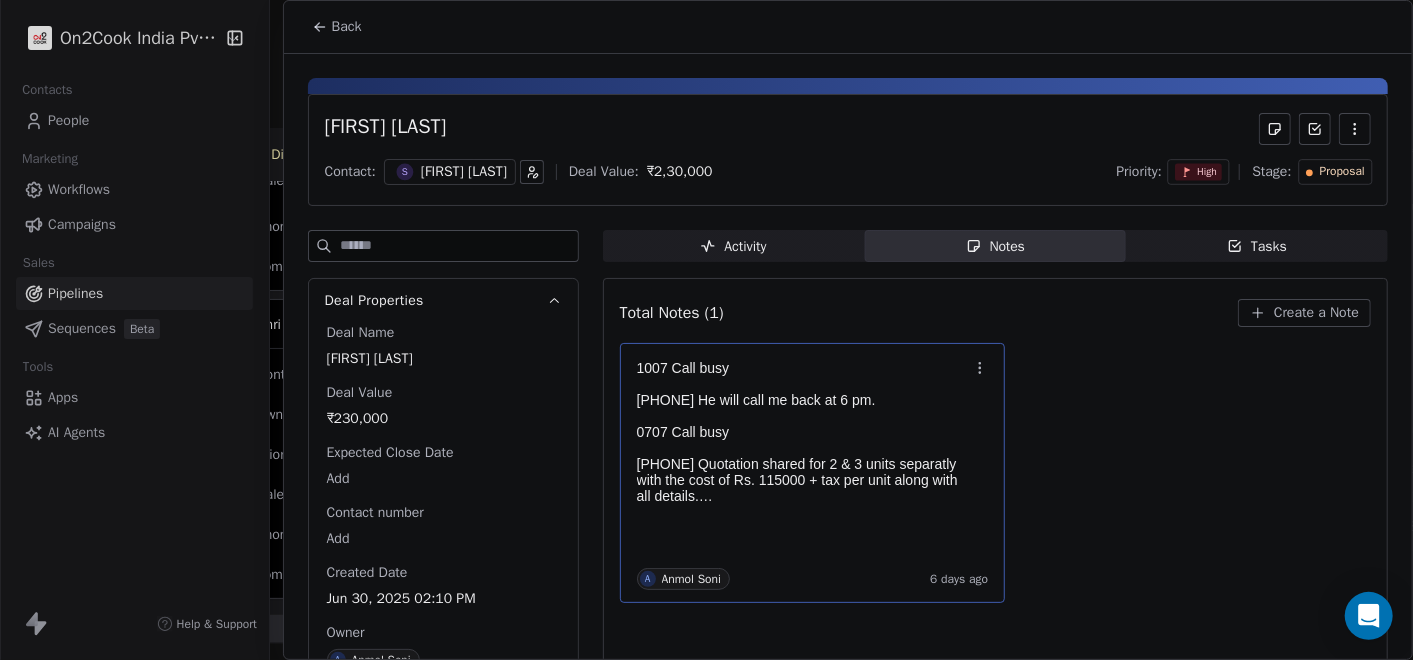 click at bounding box center [803, 384] 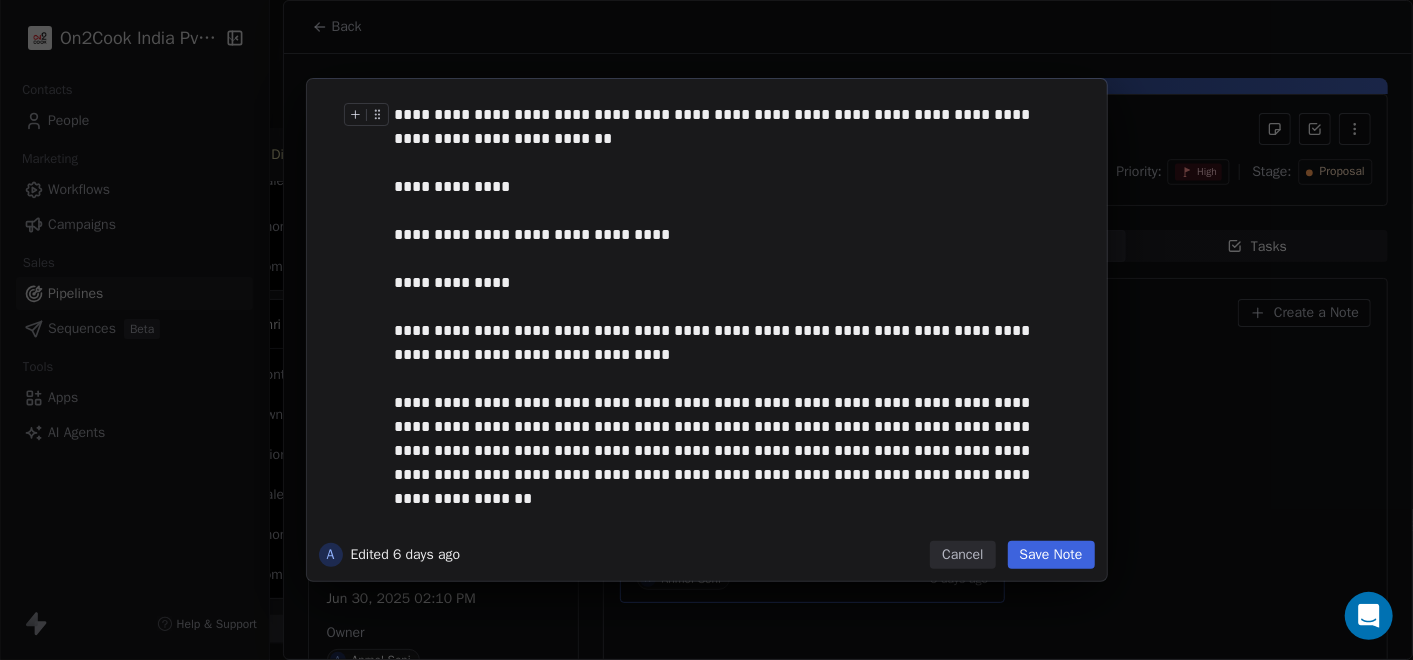 click on "**********" at bounding box center [728, 127] 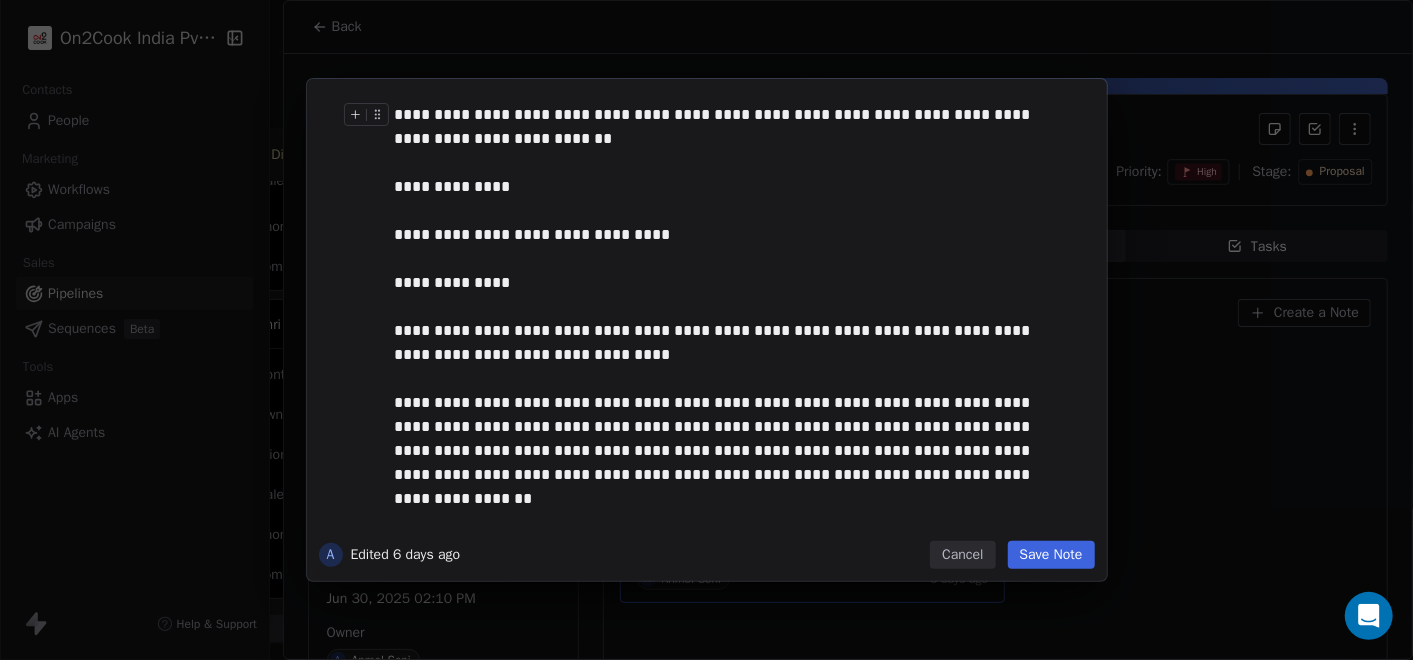type 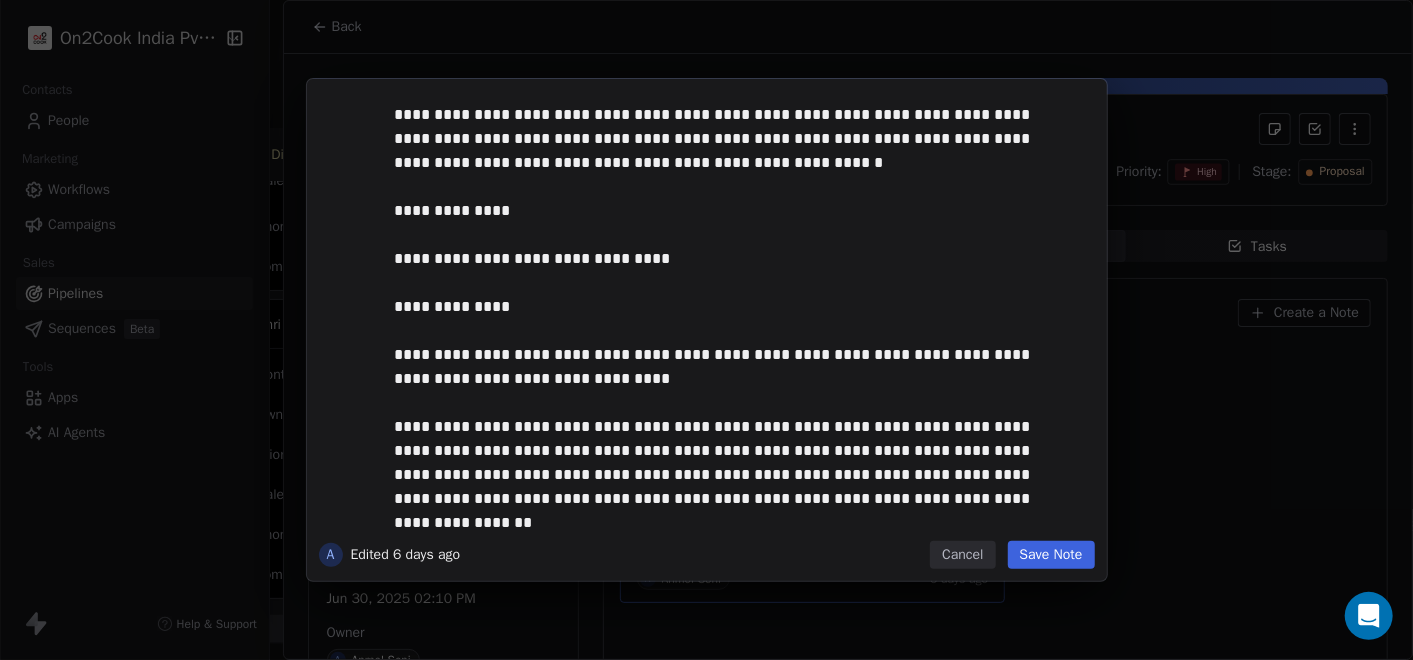 click on "Save Note" at bounding box center (1051, 555) 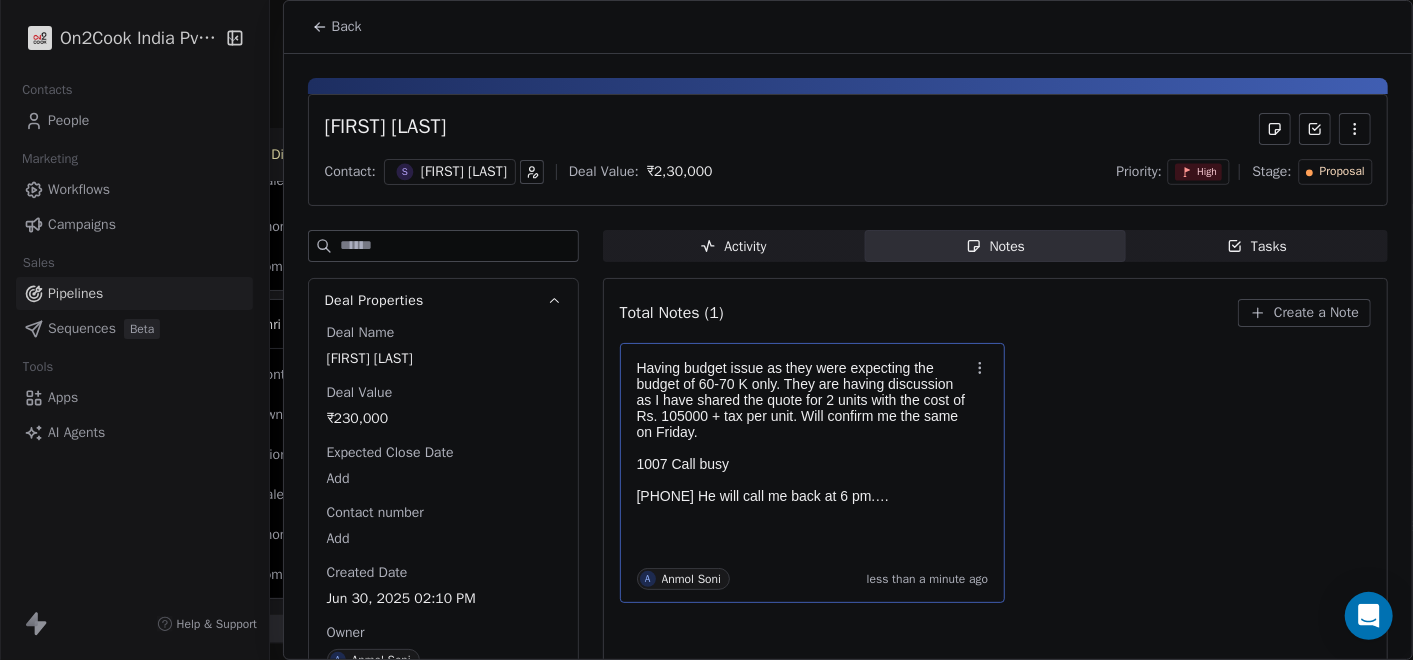click on "Back" at bounding box center (337, 27) 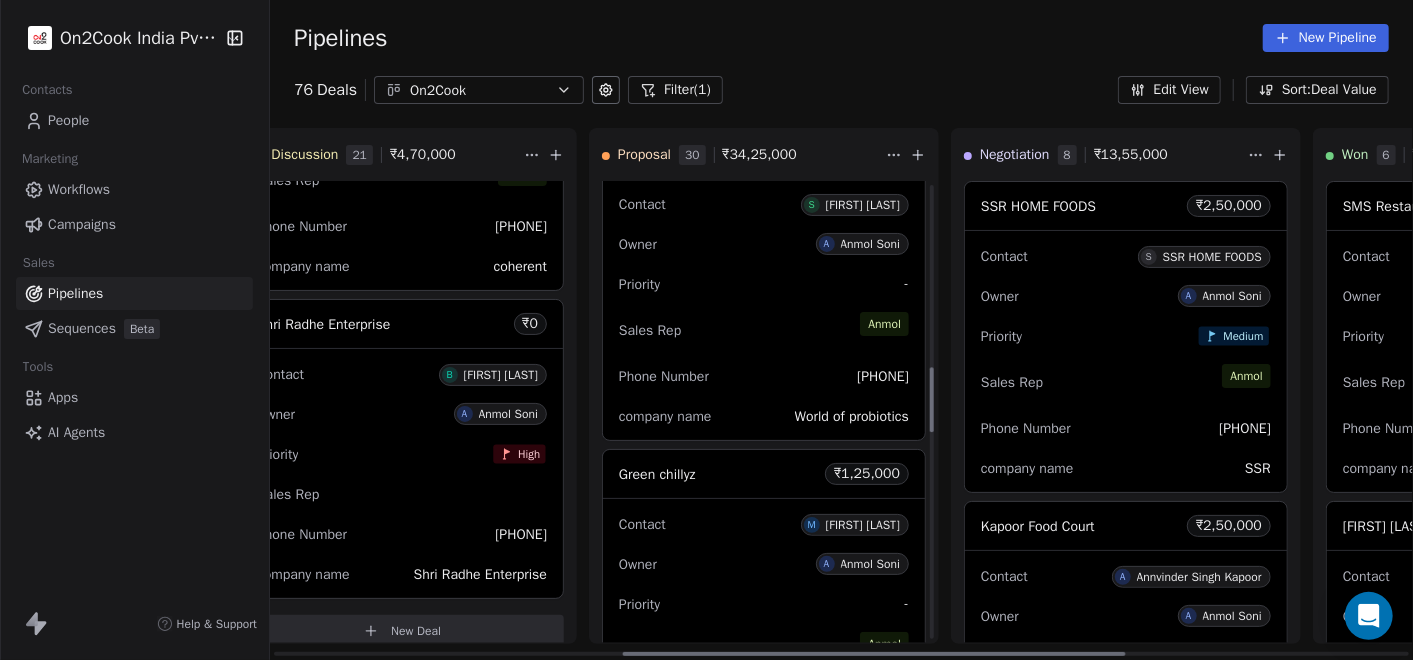 scroll, scrollTop: 1333, scrollLeft: 0, axis: vertical 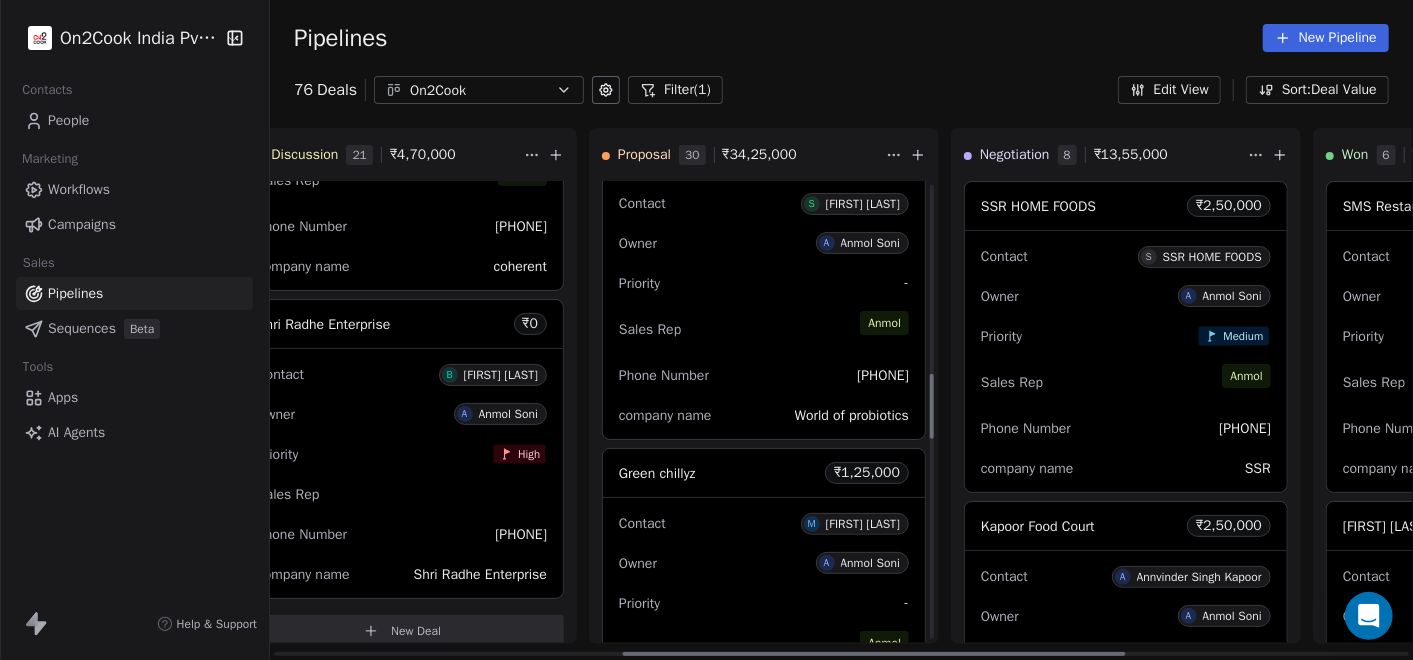 click on "Sales Rep [FIRST]" at bounding box center (764, 329) 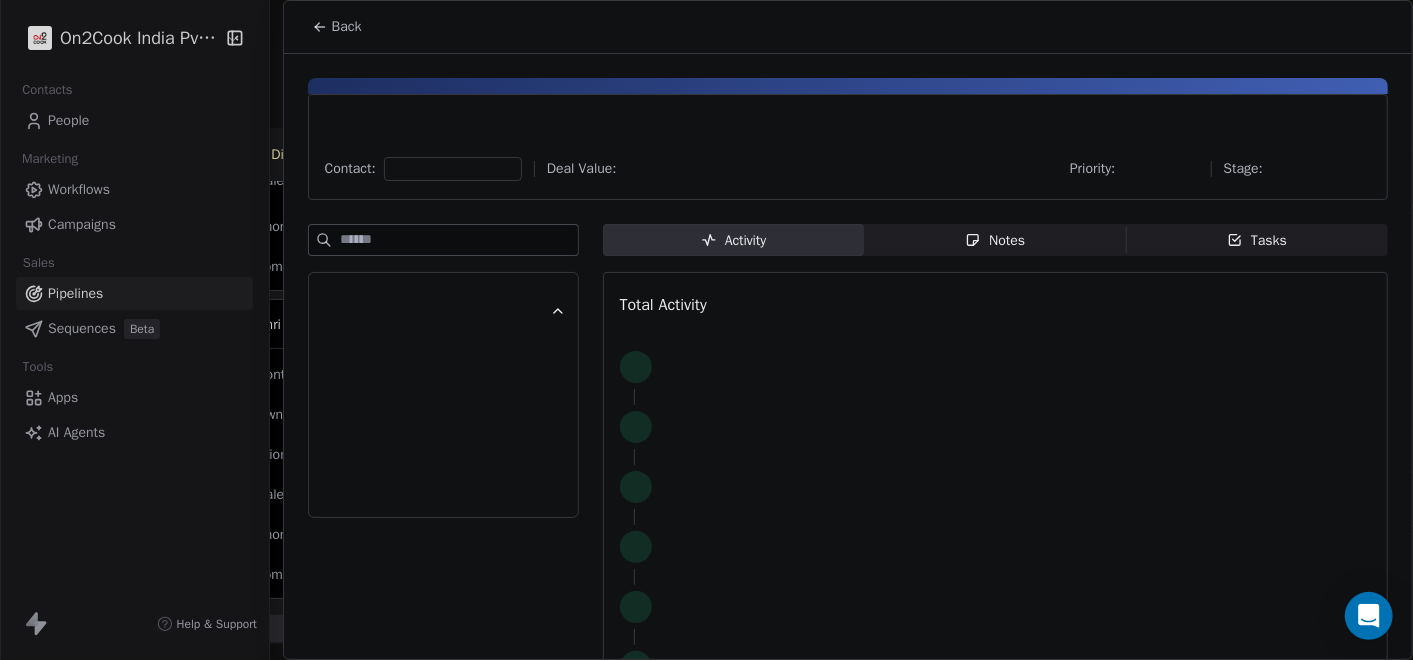 click on "Notes" at bounding box center [995, 240] 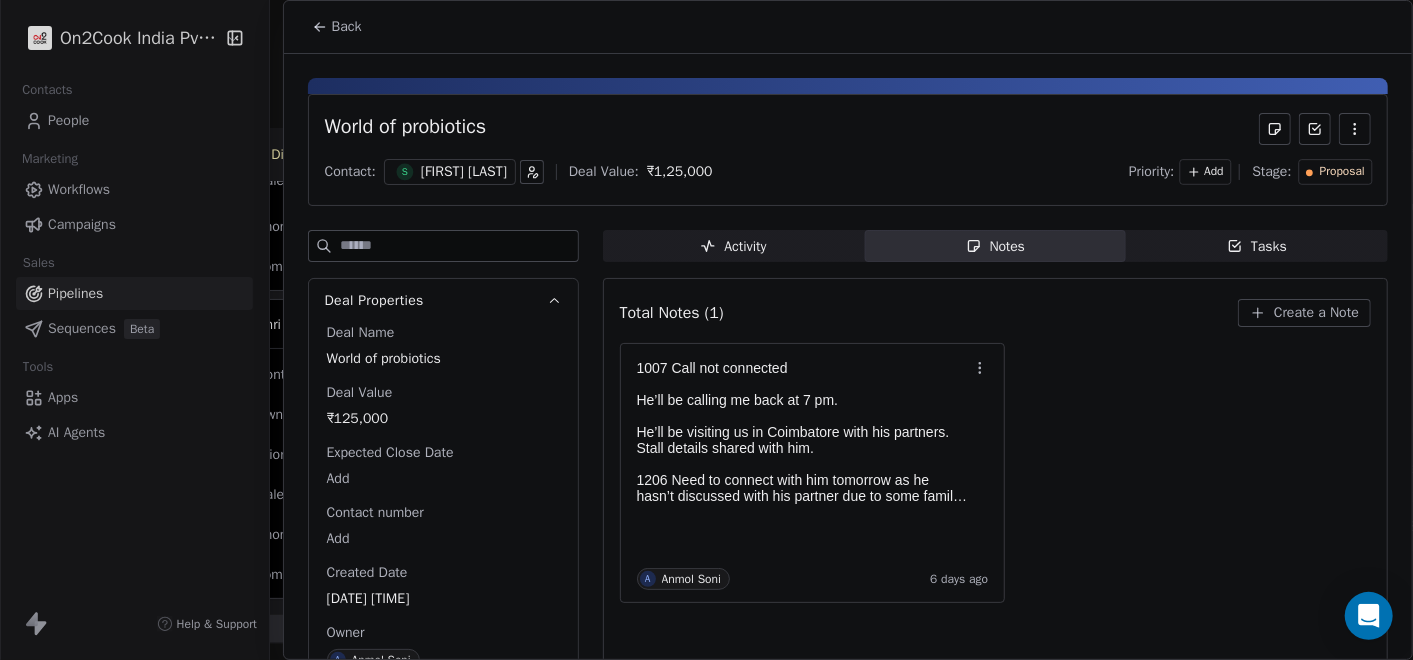 click on "Back" at bounding box center [337, 27] 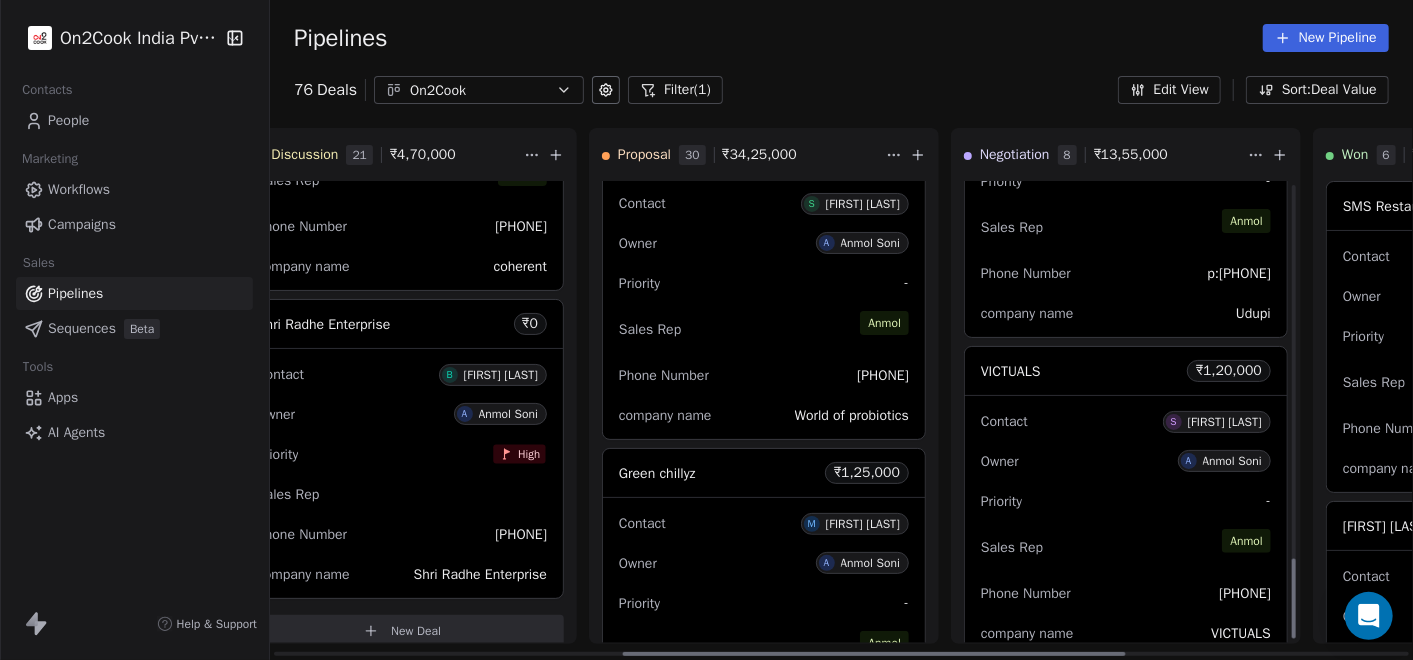 scroll, scrollTop: 2147, scrollLeft: 0, axis: vertical 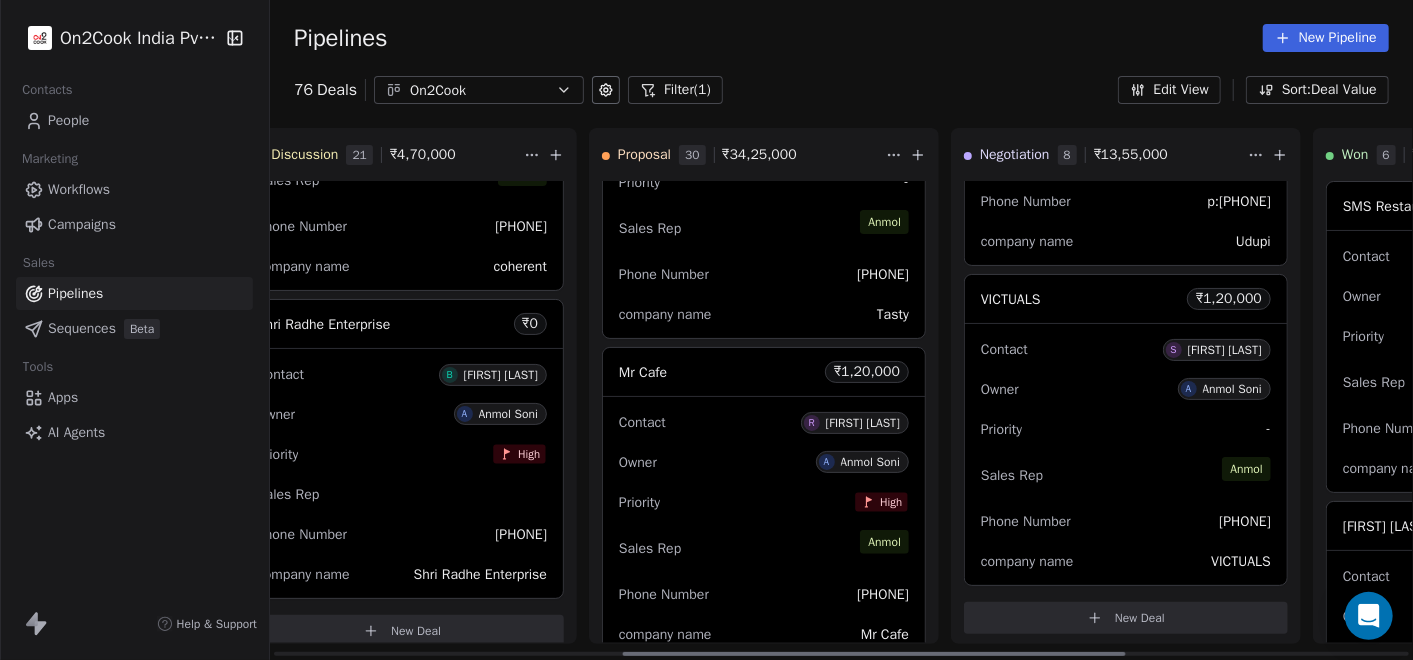click on "Priority High" at bounding box center (764, 502) 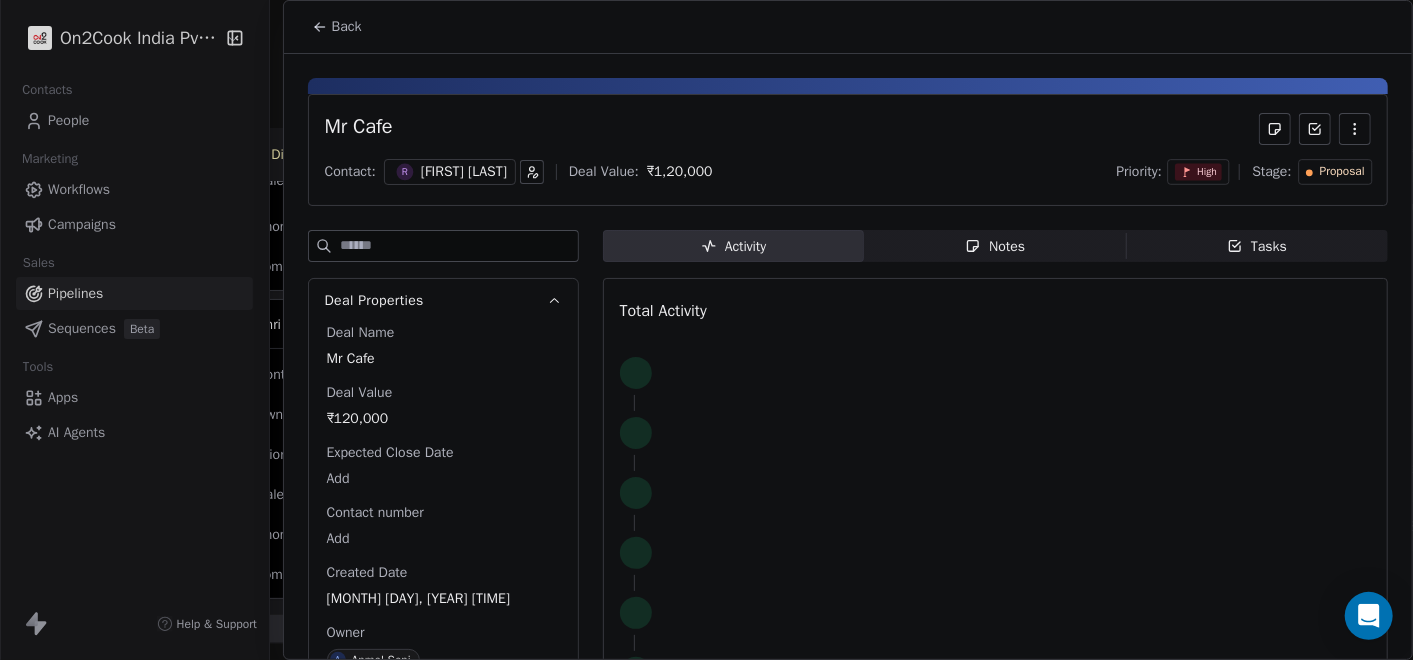 click on "Notes   Notes" at bounding box center [995, 246] 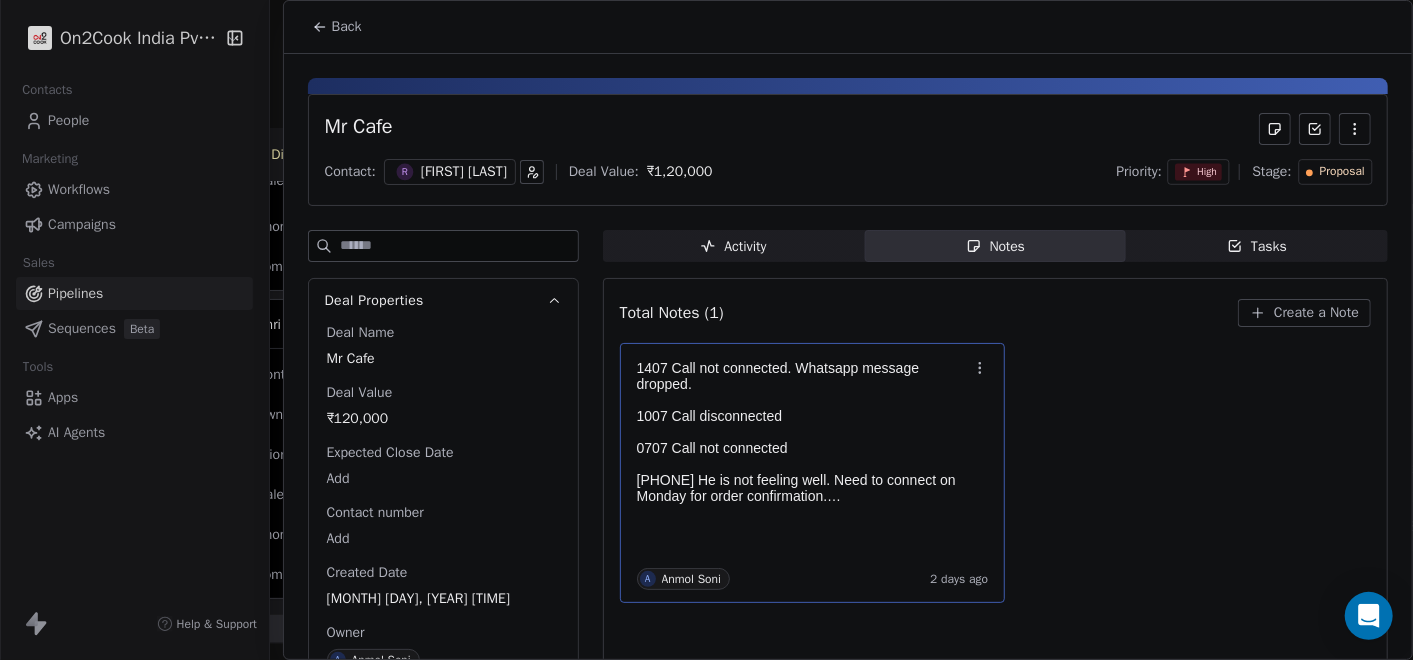click on "1407 Call not connected. Whatsapp message dropped." at bounding box center (803, 376) 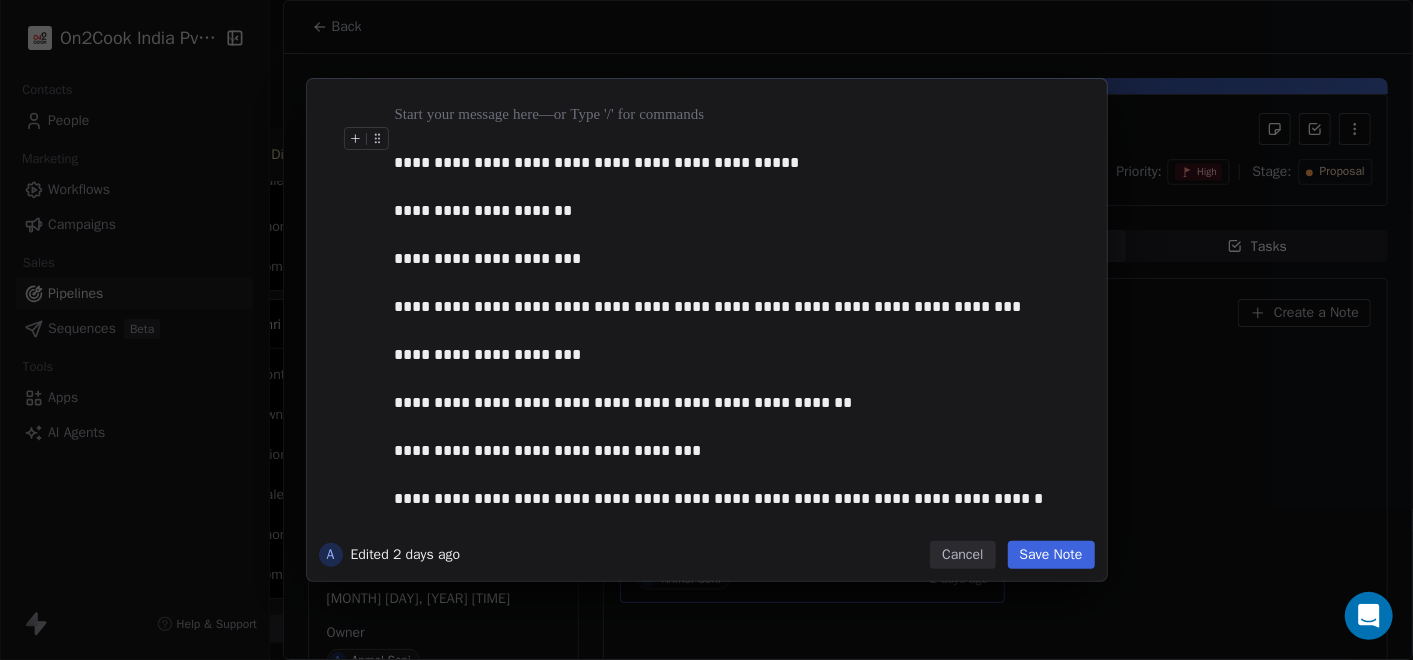 type 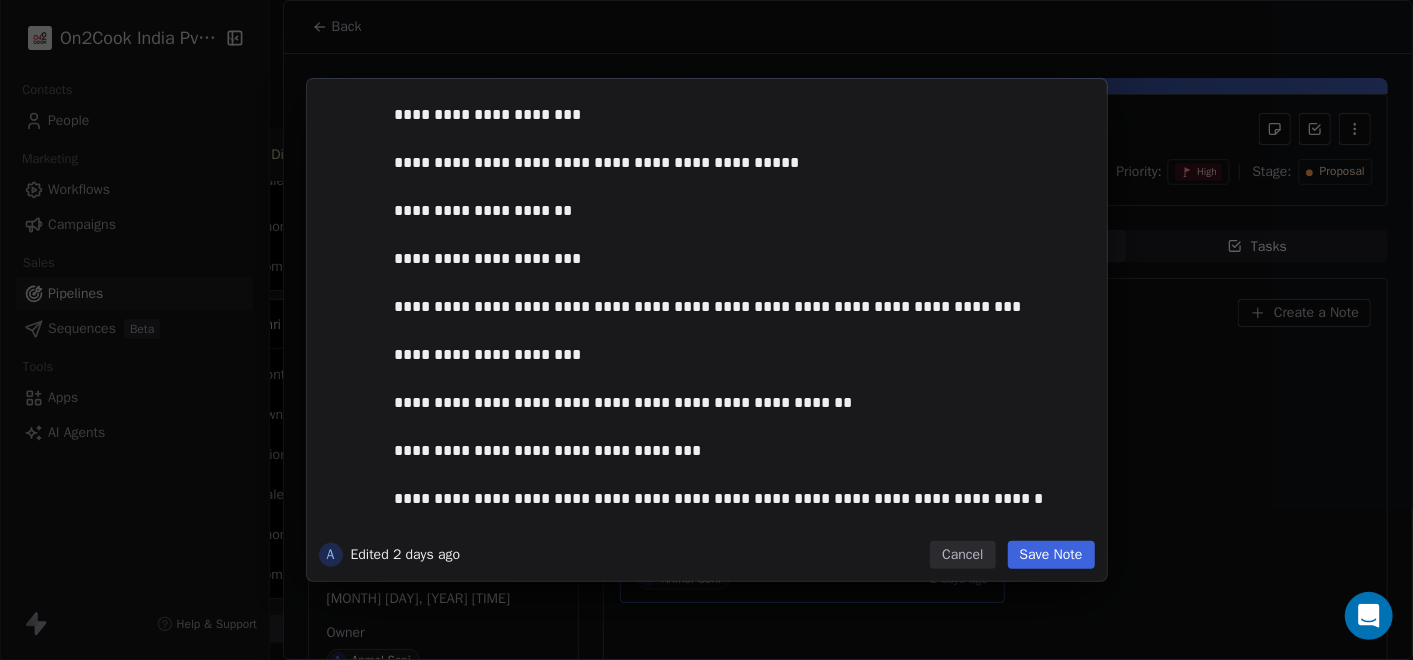 click on "Save Note" at bounding box center [1051, 555] 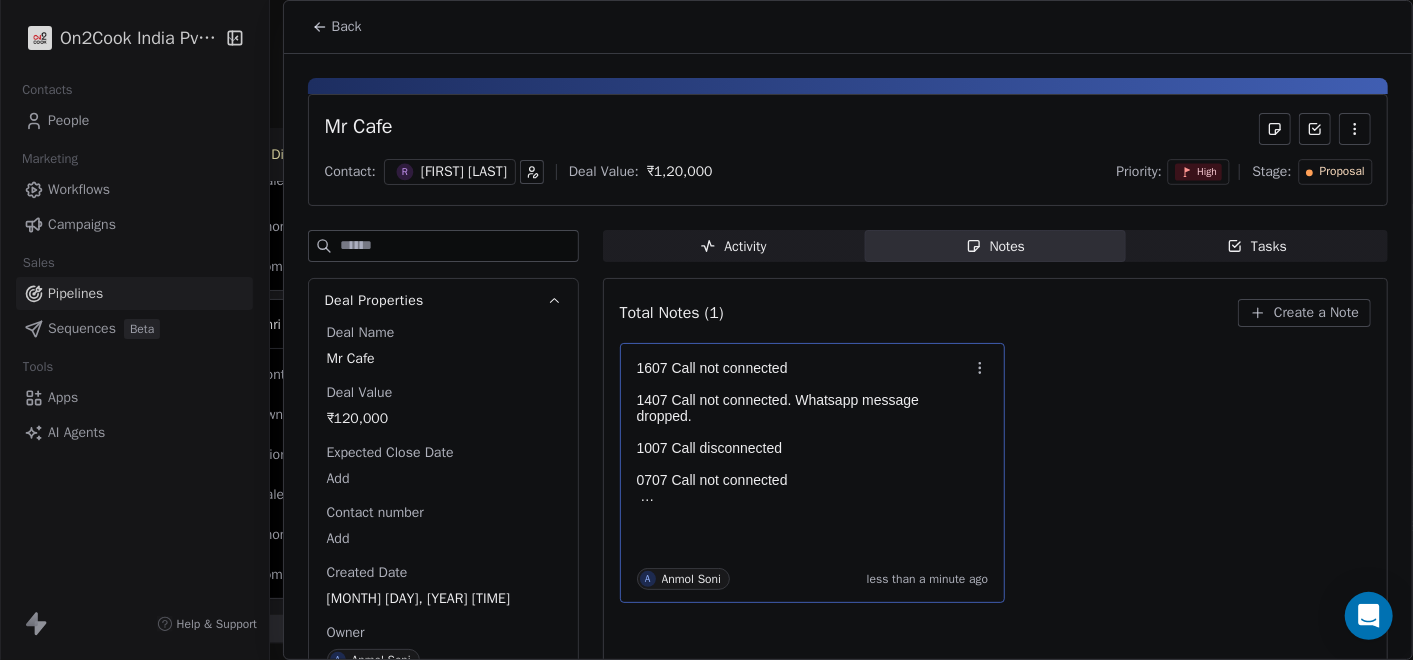 click 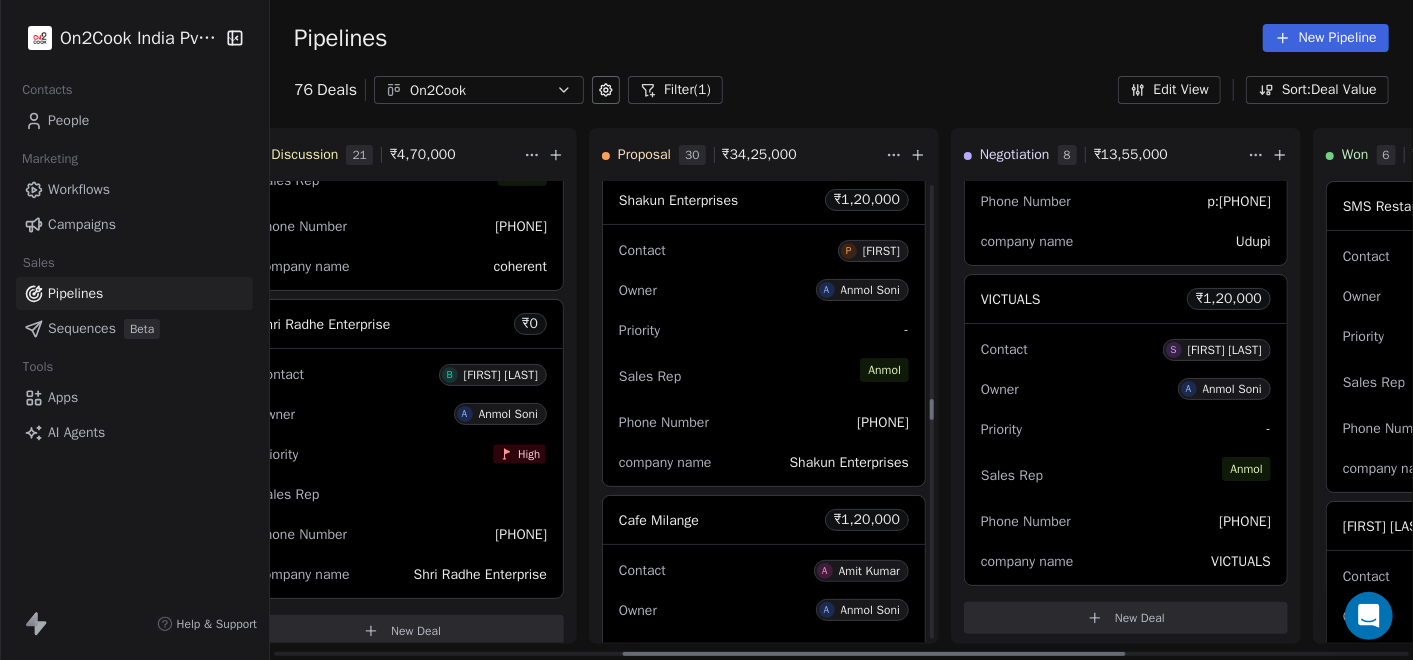 scroll, scrollTop: 4771, scrollLeft: 0, axis: vertical 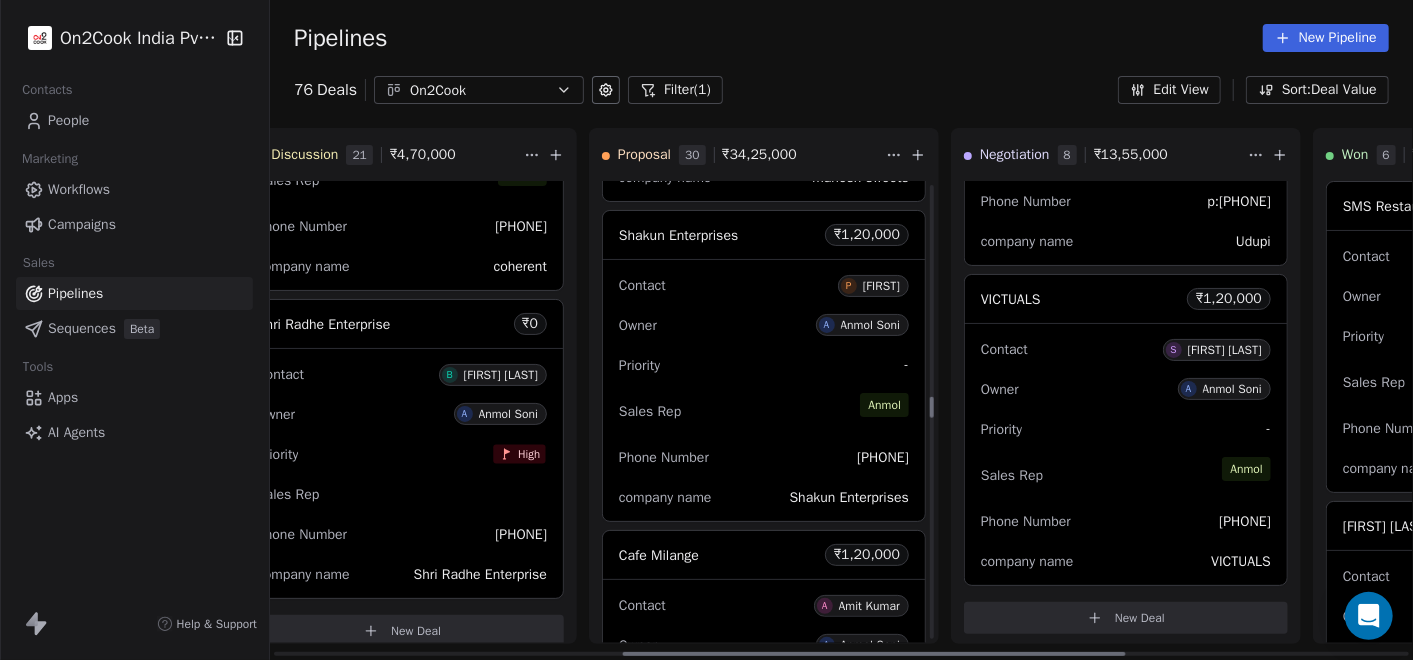 click on "Contact P [FIRST] Owner A [FIRST] [LAST] Priority - Sales Rep [FIRST] Phone Number [PHONE] company name Shakun Enterprises" at bounding box center (764, 390) 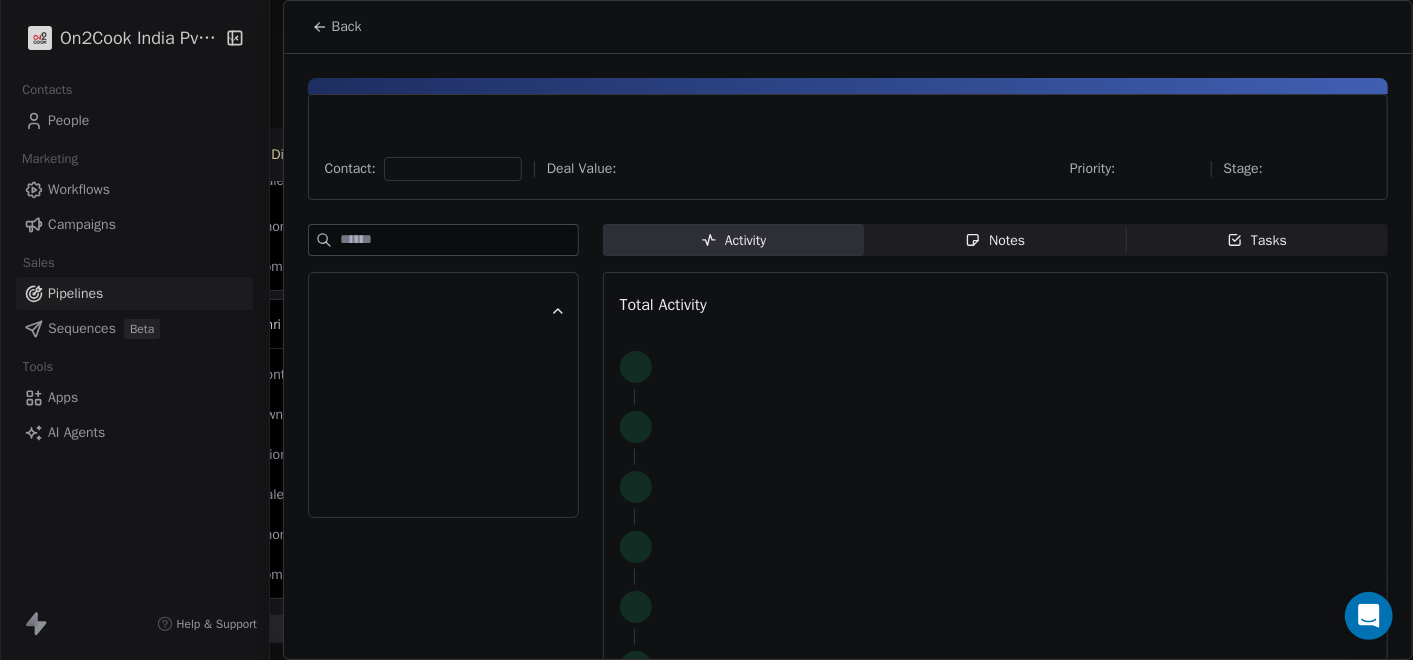 click on "Notes   Notes" at bounding box center [995, 240] 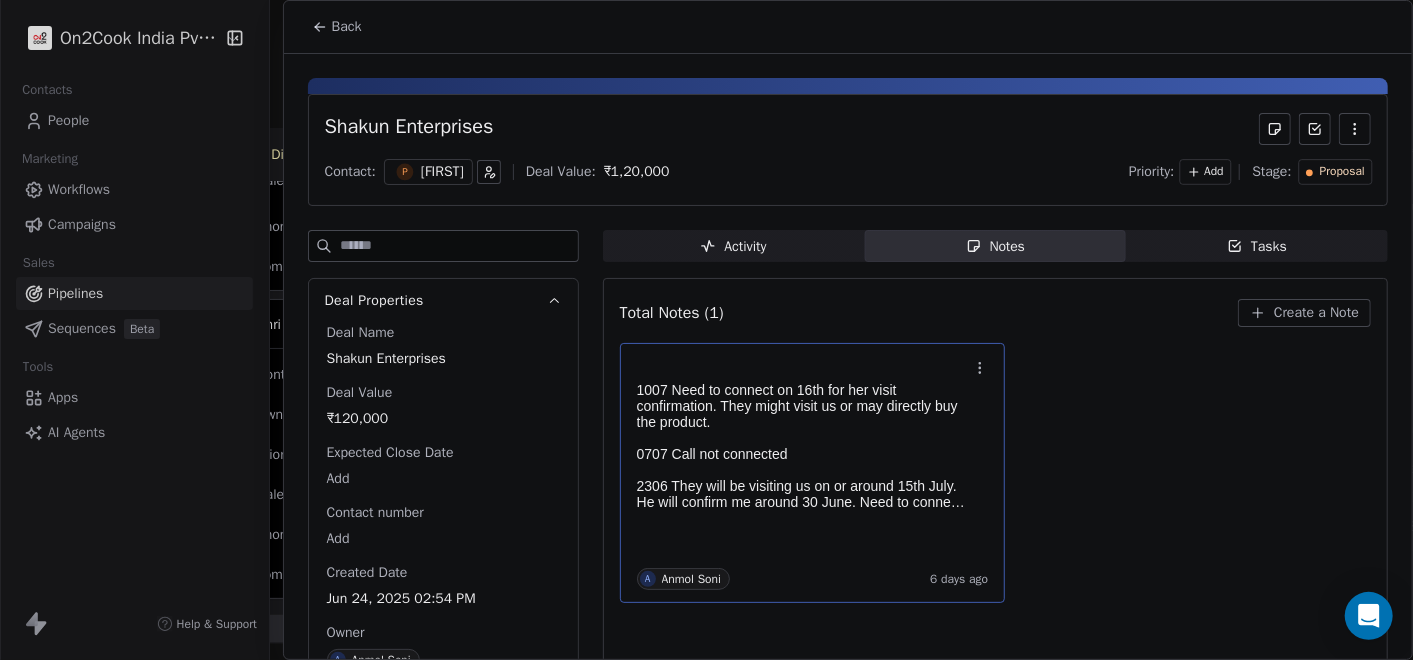 click at bounding box center [803, 438] 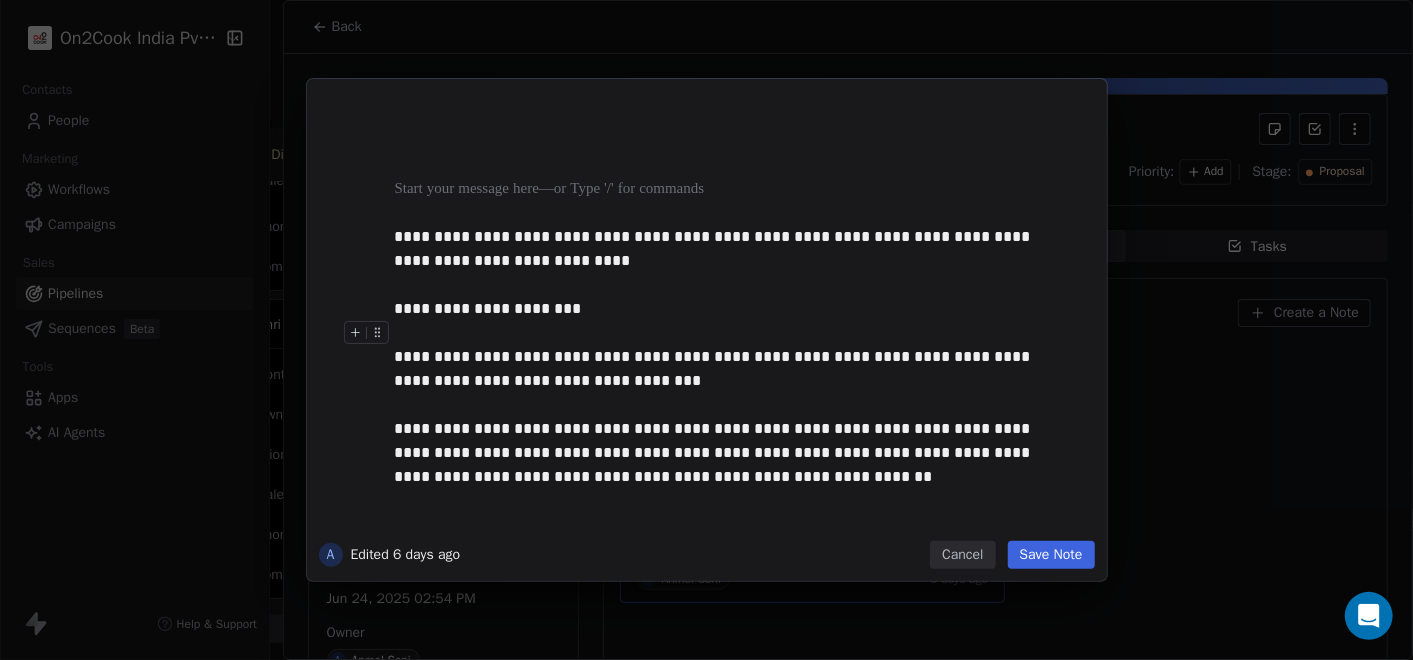 type 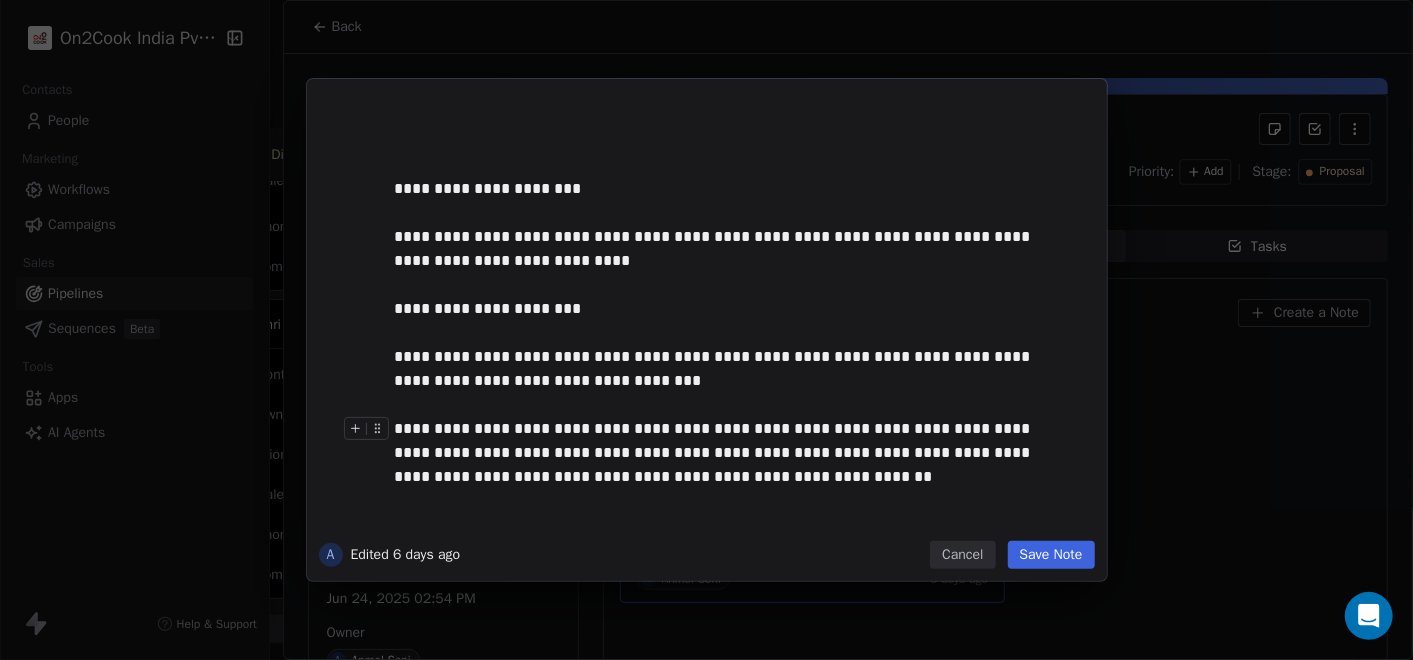 click on "Save Note" at bounding box center (1051, 555) 